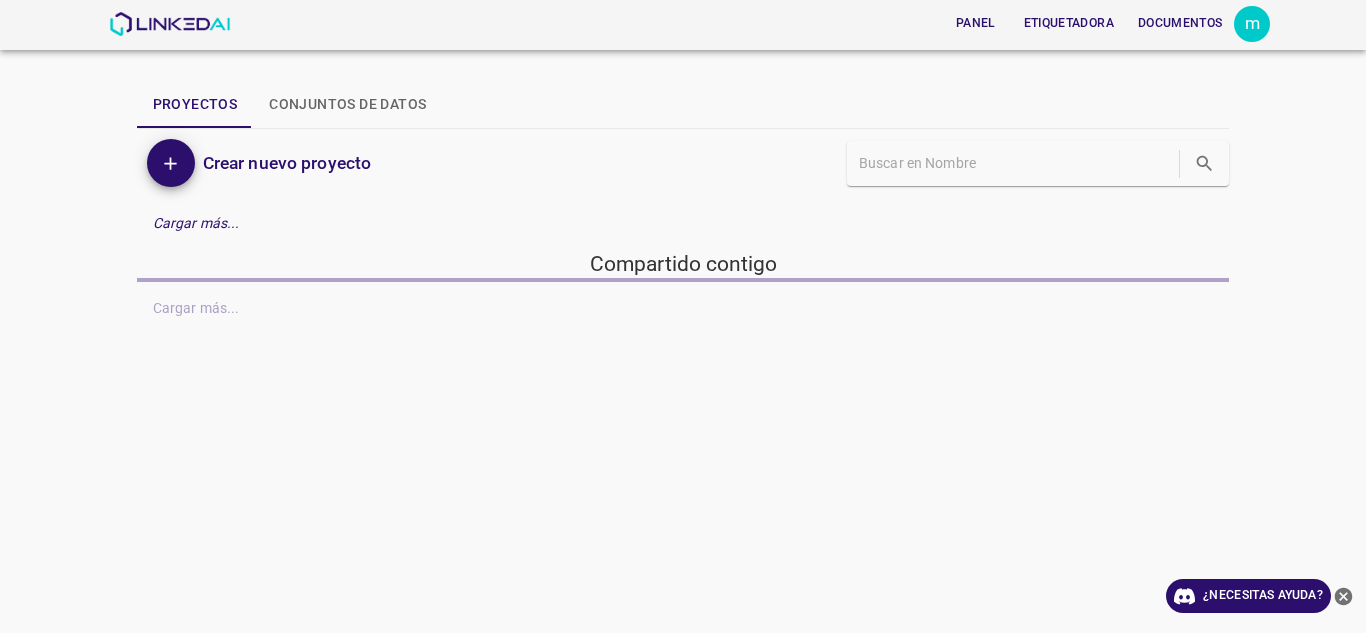 scroll, scrollTop: 0, scrollLeft: 0, axis: both 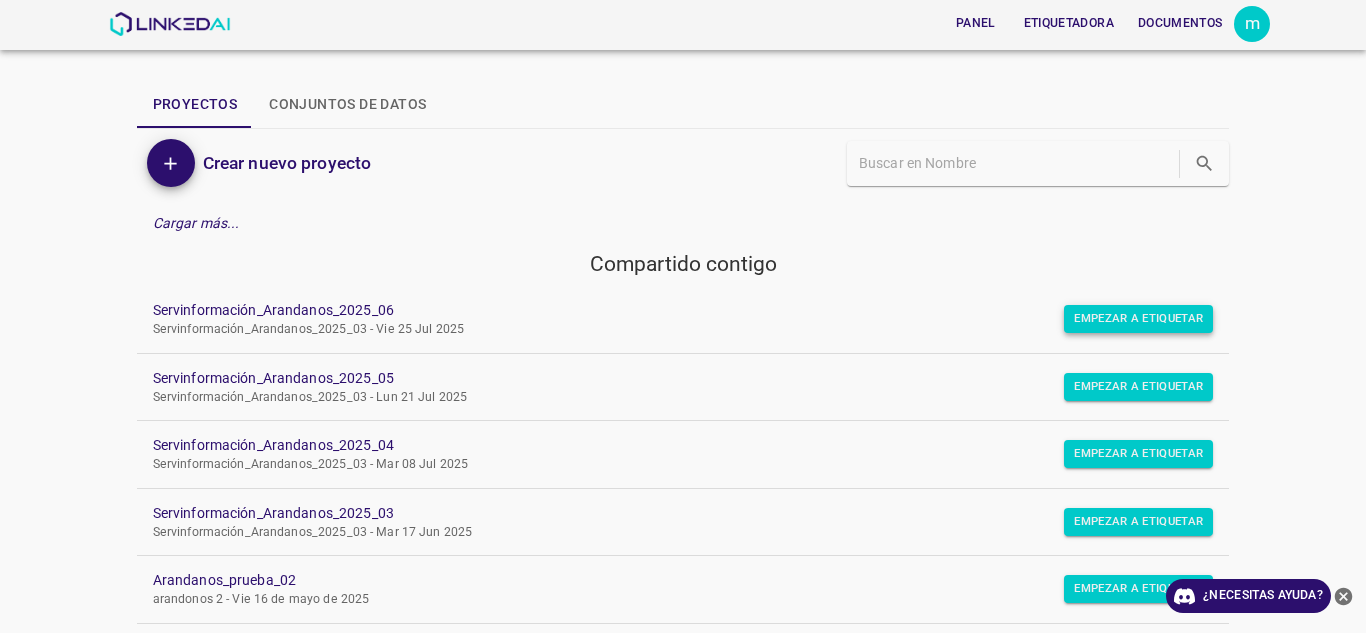 click on "Empezar a etiquetar" at bounding box center [1138, 319] 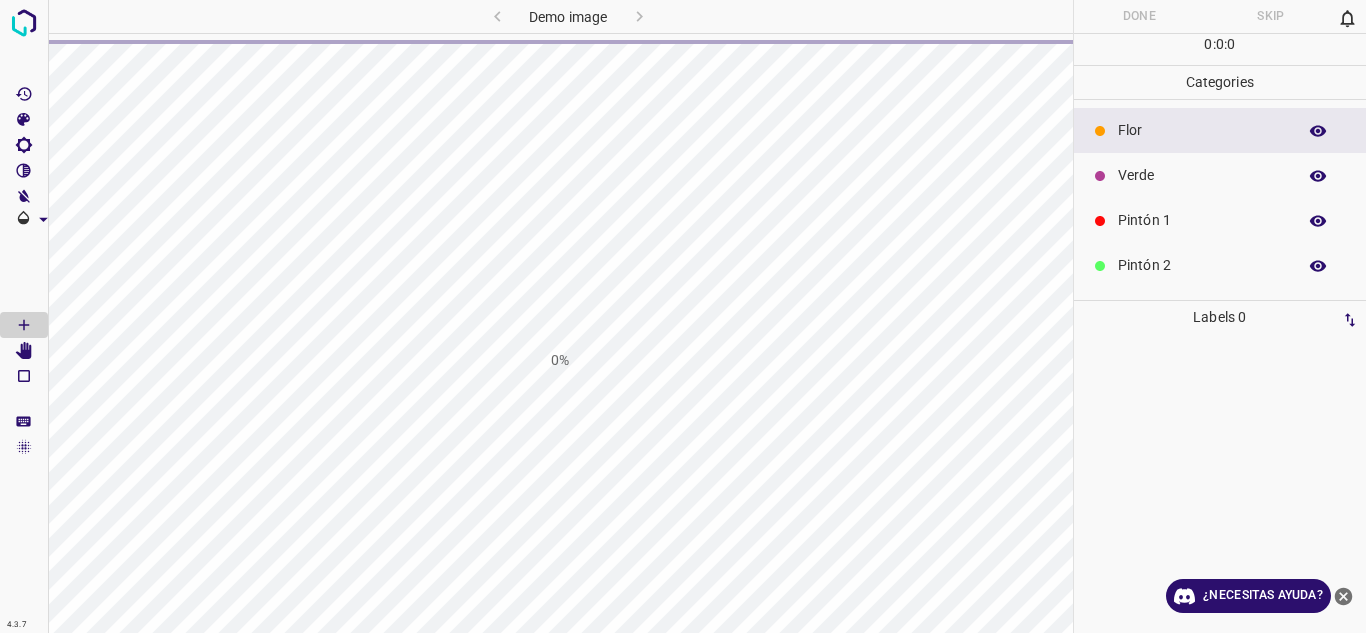 scroll, scrollTop: 0, scrollLeft: 0, axis: both 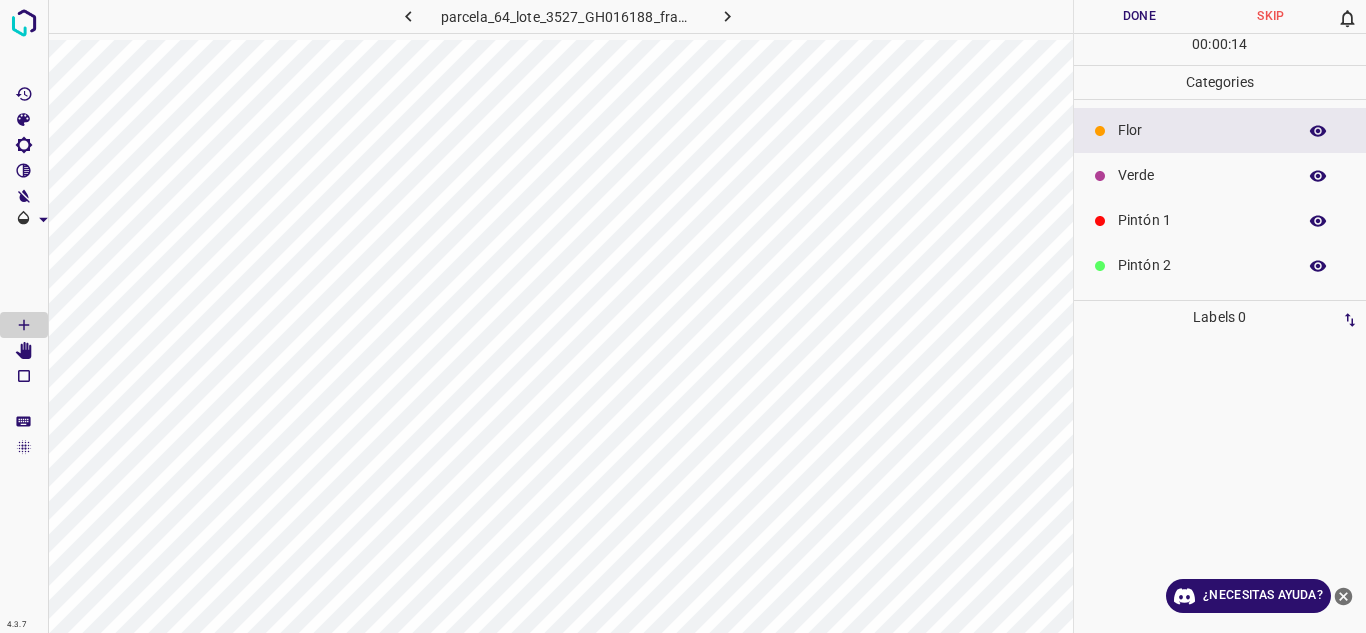 click on "Verde" at bounding box center [1220, 175] 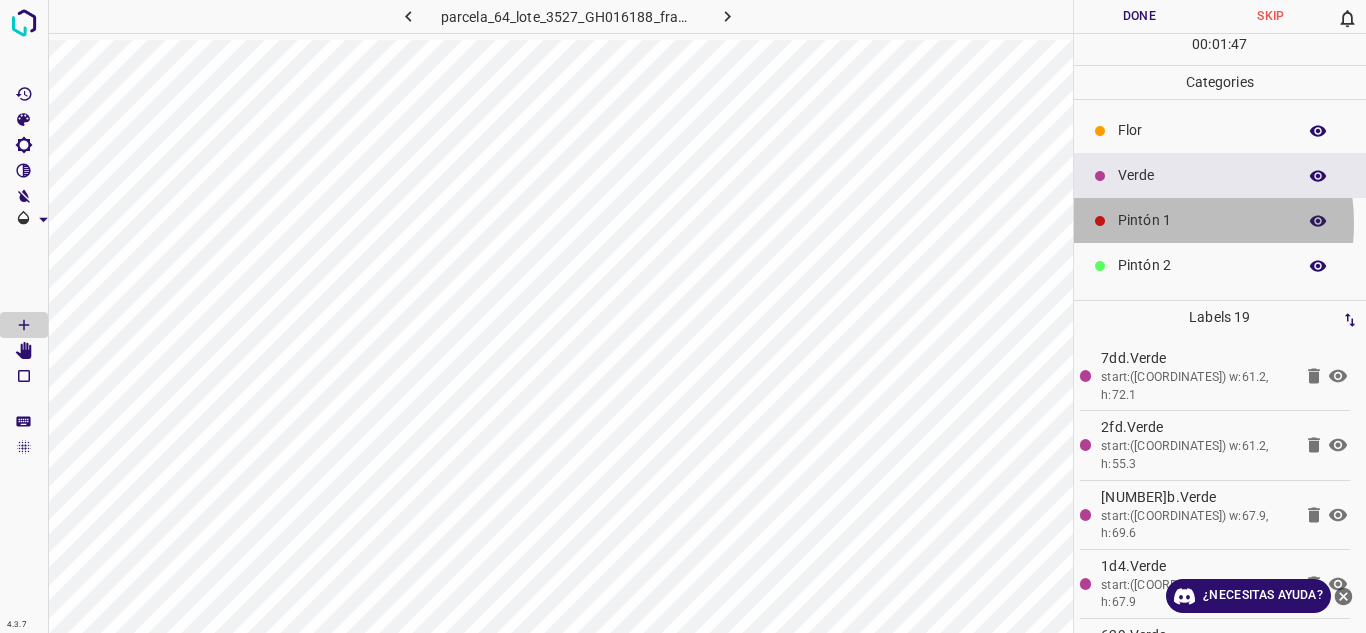 click on "Pintón 1" at bounding box center [1202, 220] 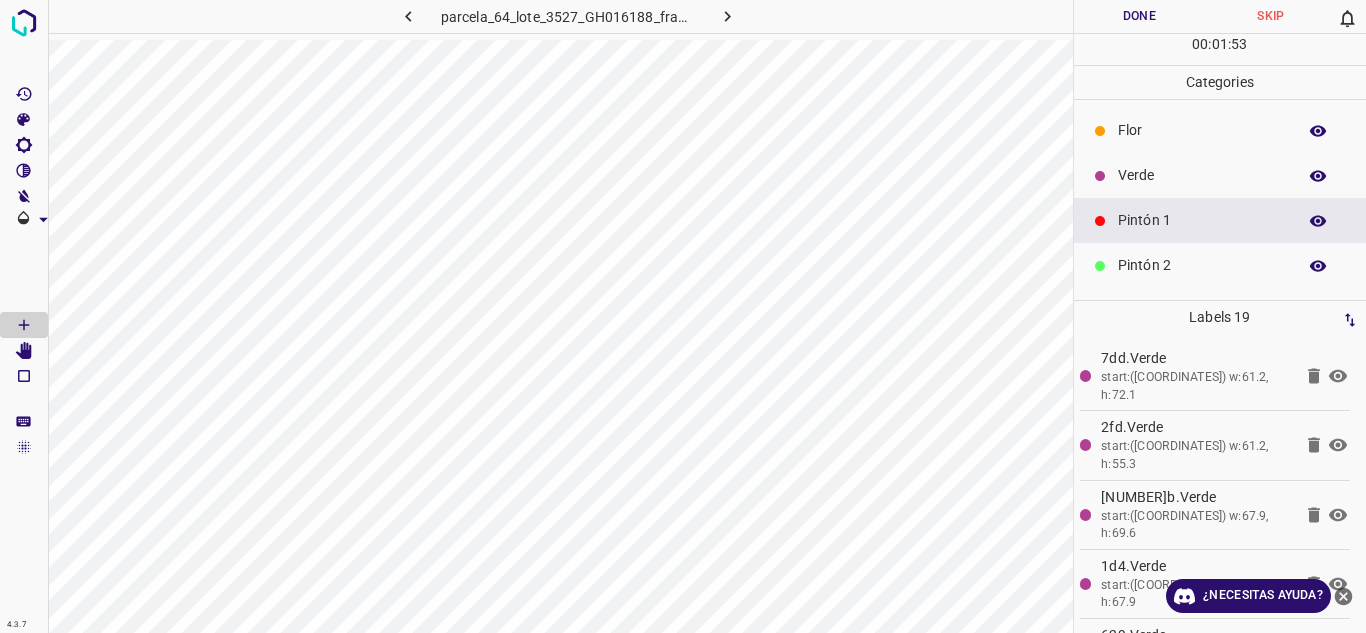 click on "Verde" at bounding box center [1220, 175] 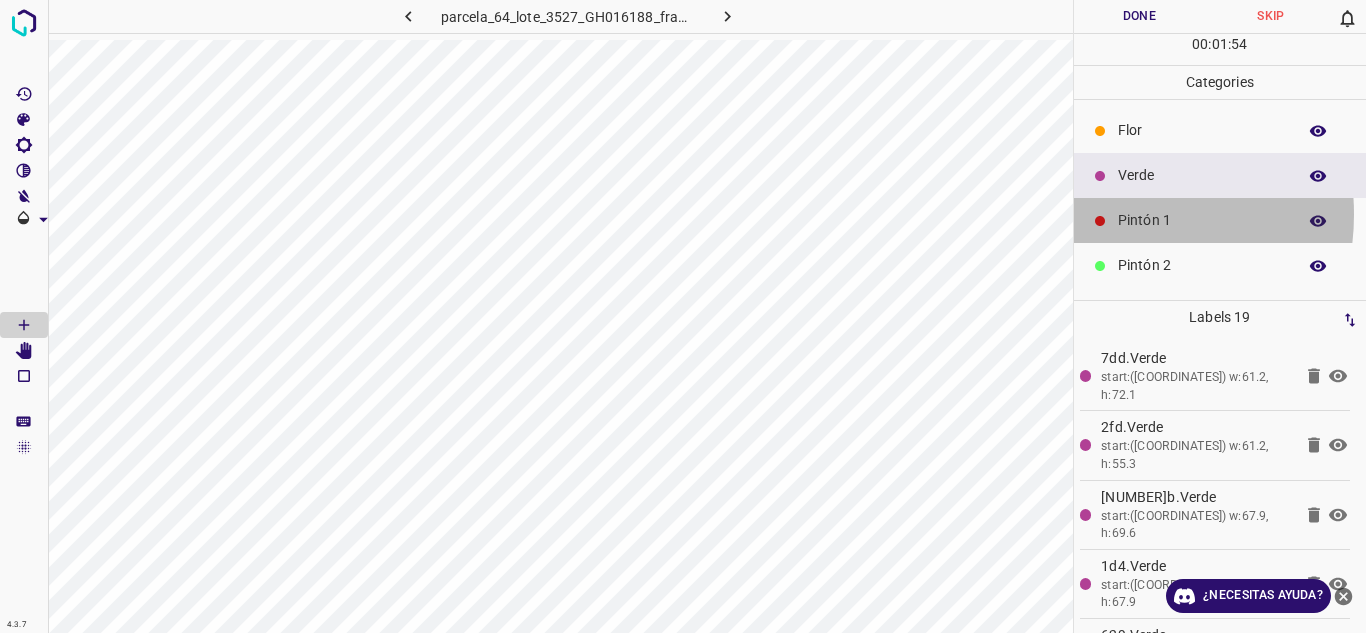 click 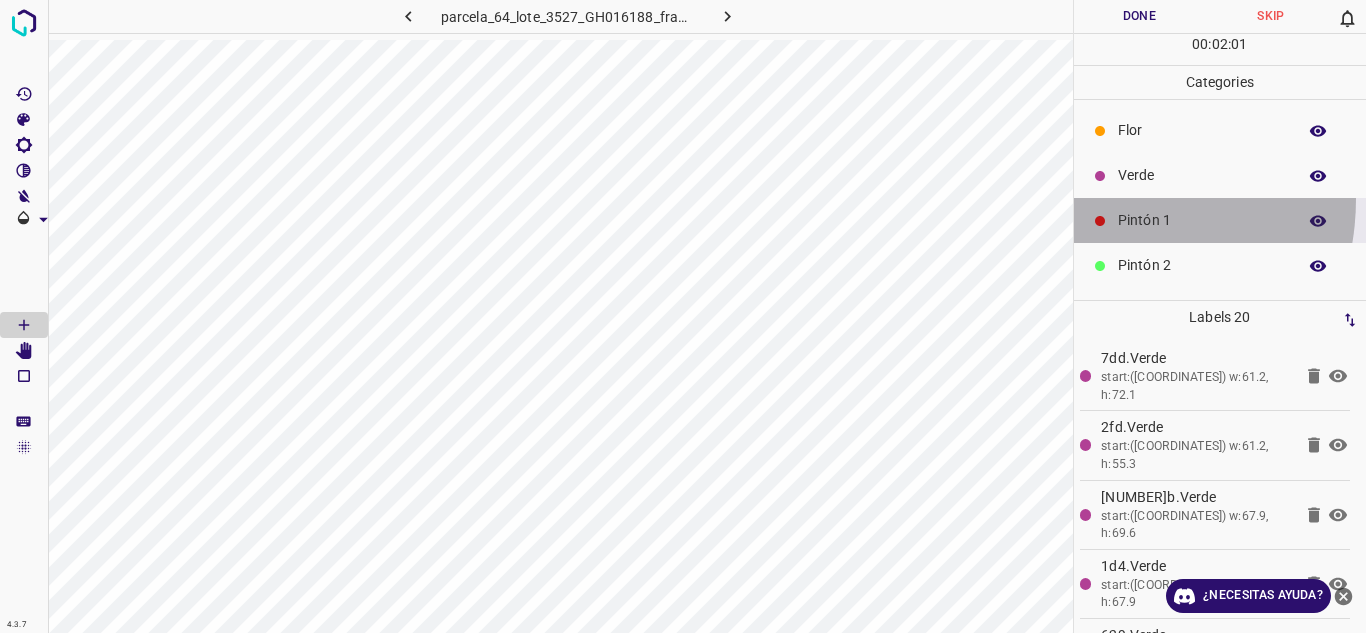 click on "Pintón 1" at bounding box center (1220, 220) 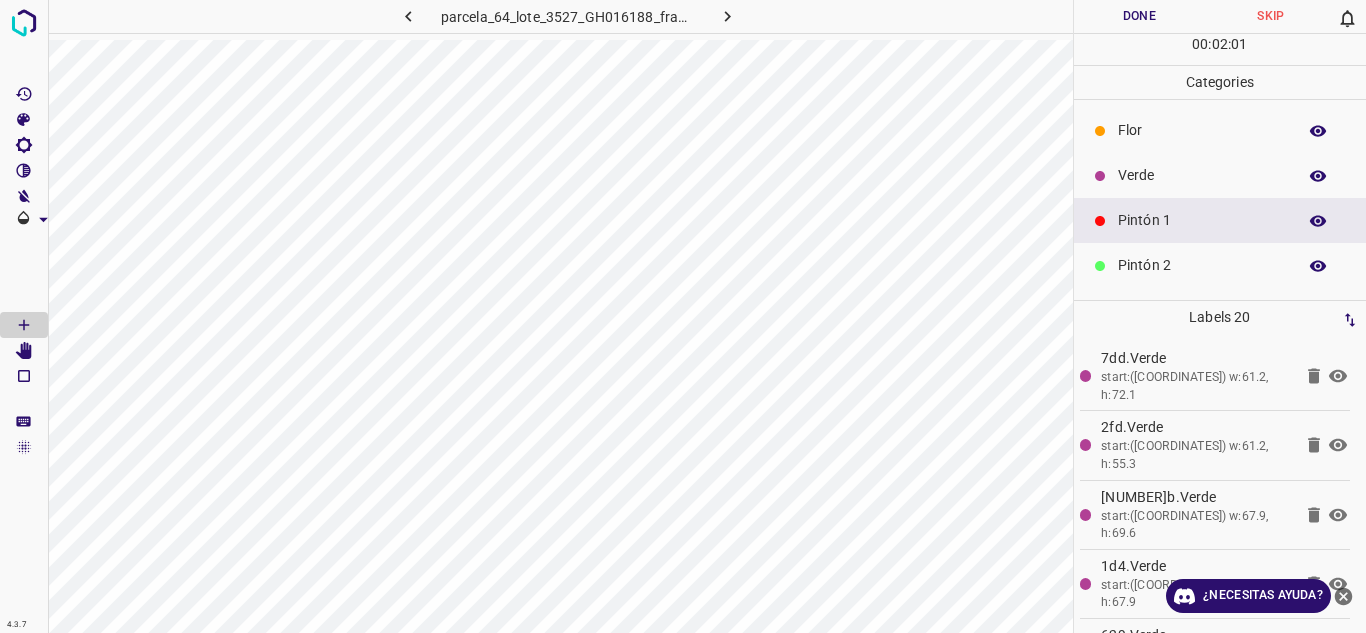 click on "Verde" at bounding box center [1220, 175] 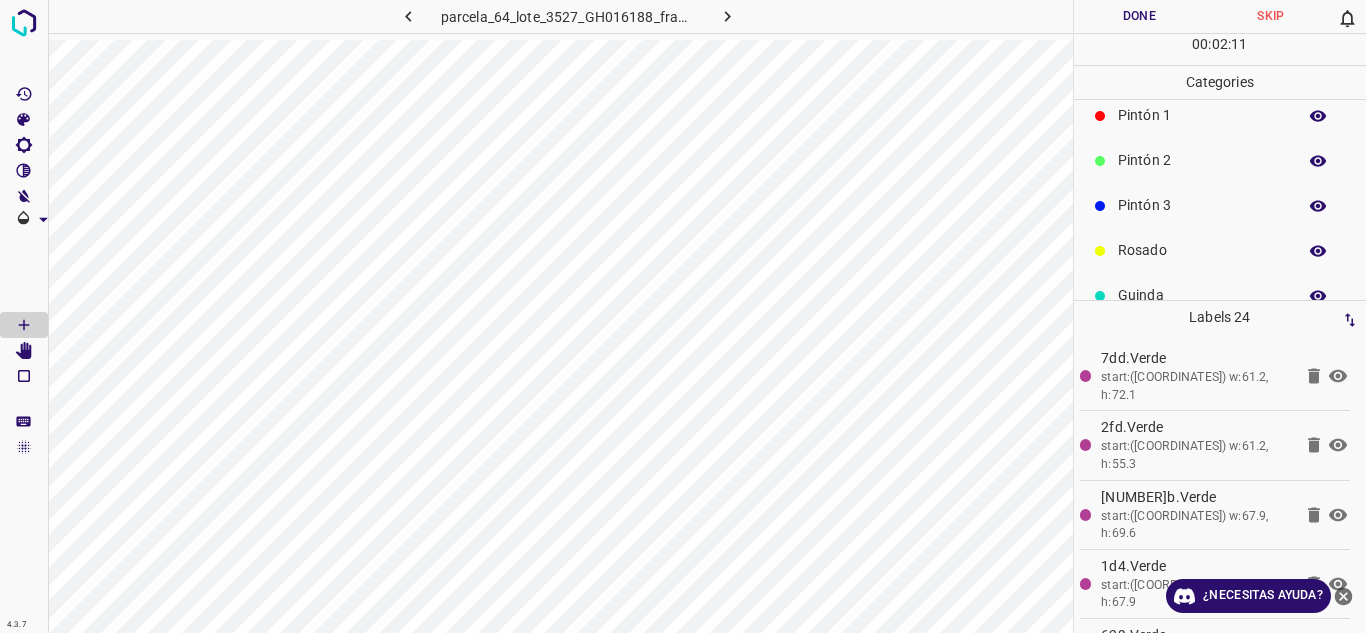 scroll, scrollTop: 176, scrollLeft: 0, axis: vertical 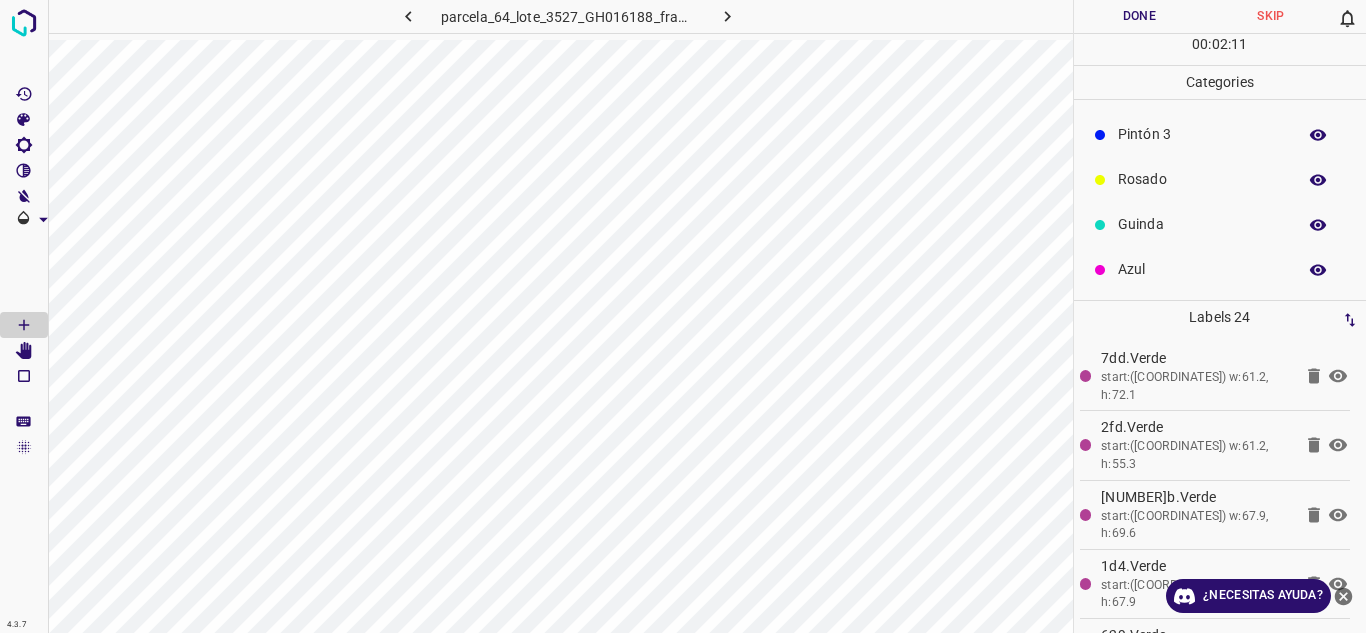 click on "Azul" at bounding box center [1202, 269] 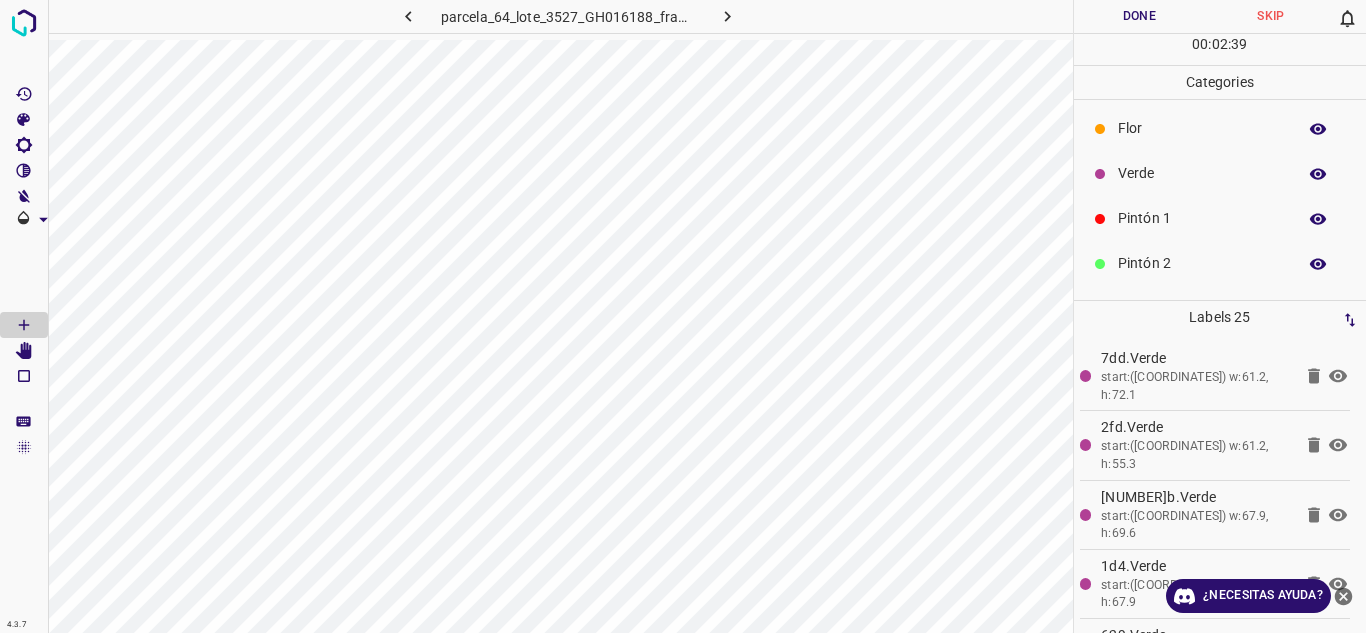 scroll, scrollTop: 0, scrollLeft: 0, axis: both 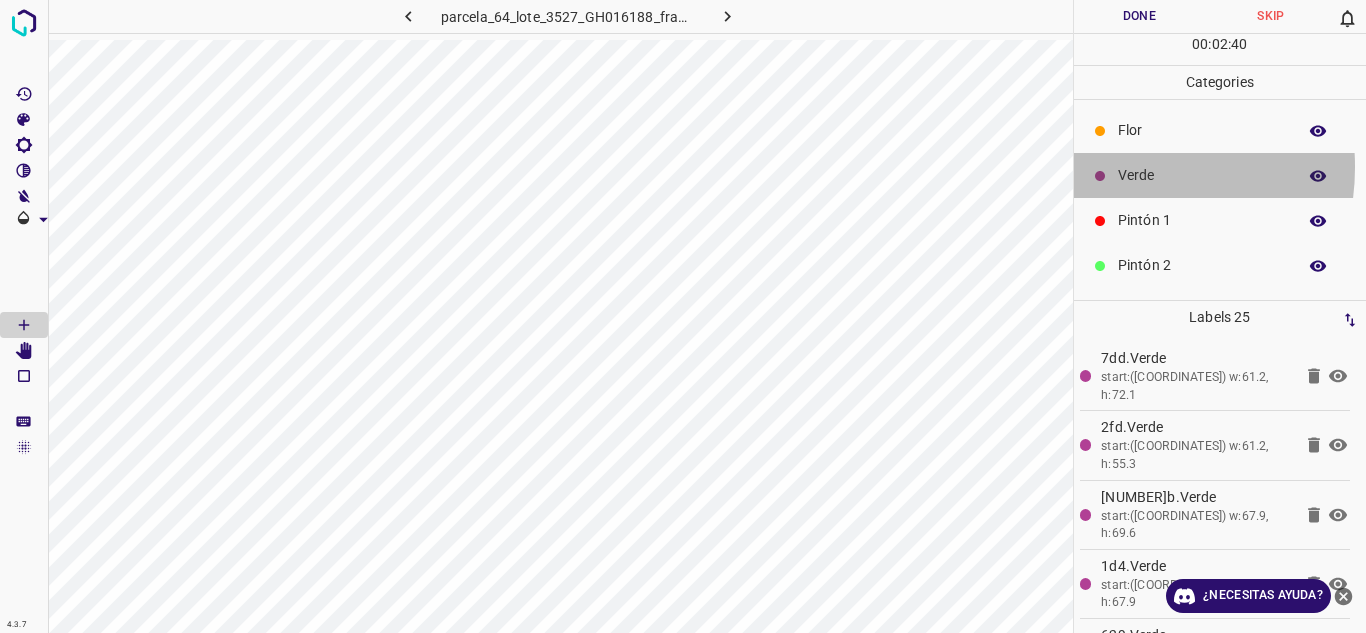 click at bounding box center [1100, 176] 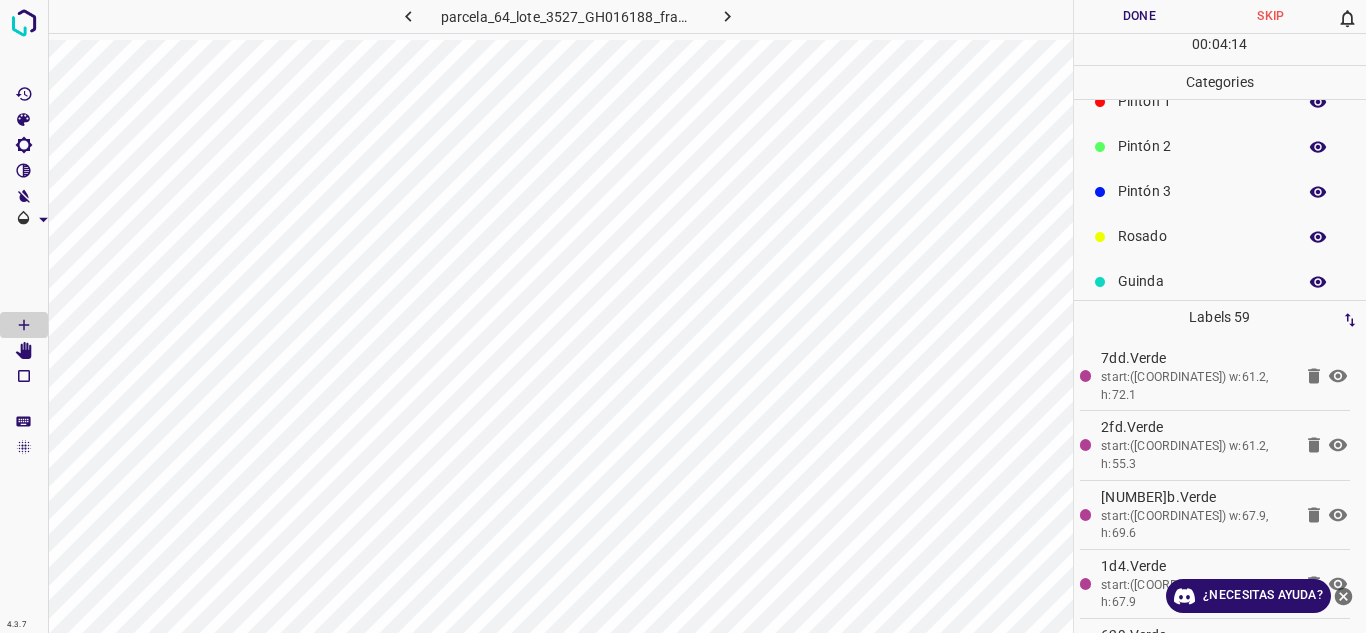 scroll, scrollTop: 176, scrollLeft: 0, axis: vertical 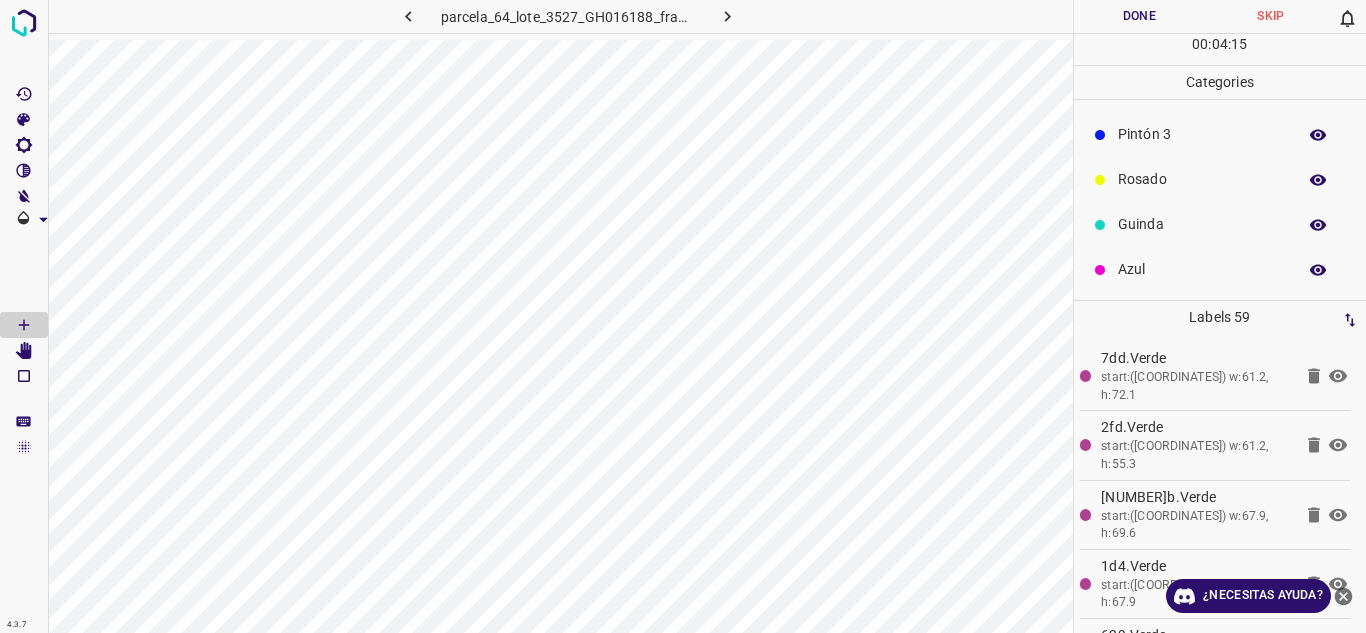 click on "Azul" at bounding box center [1202, 269] 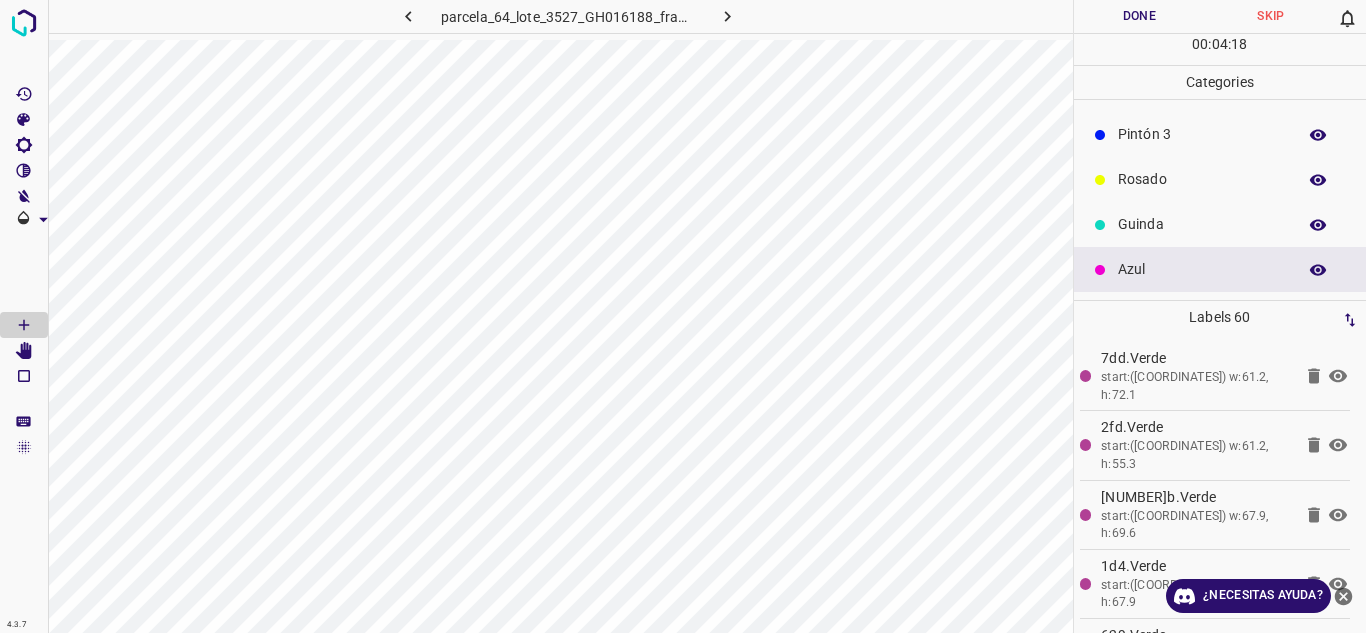 scroll, scrollTop: 0, scrollLeft: 0, axis: both 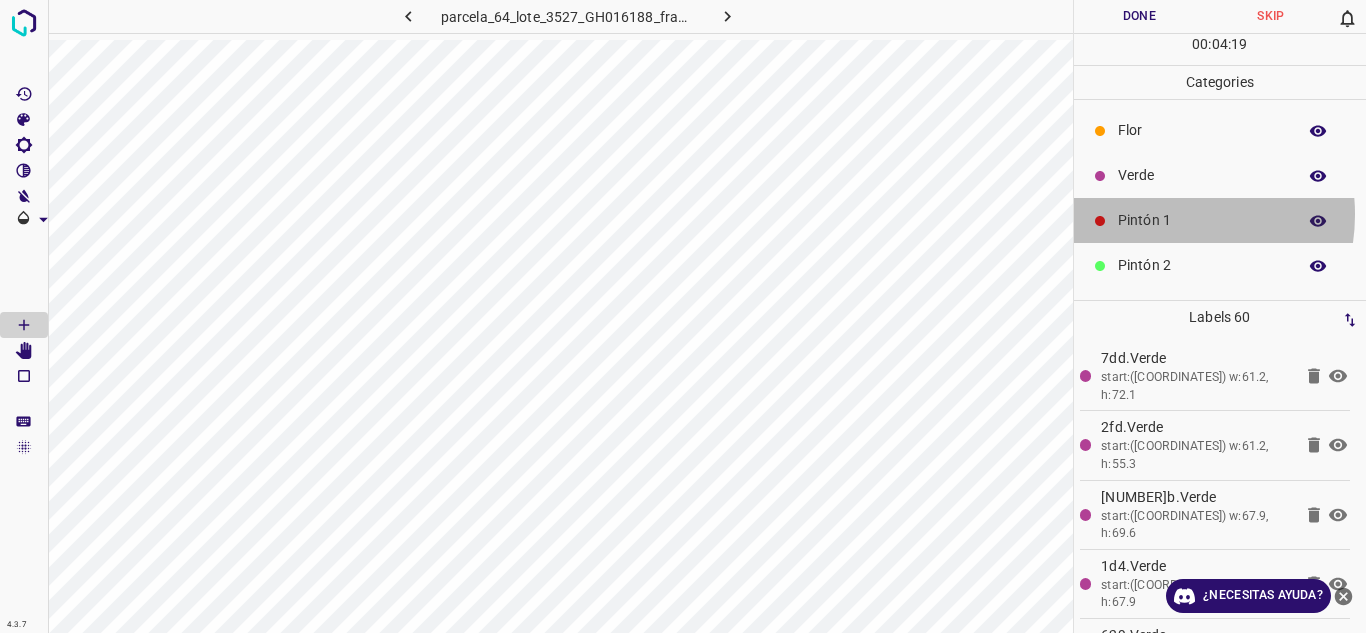 click on "Pintón 1" at bounding box center [1202, 220] 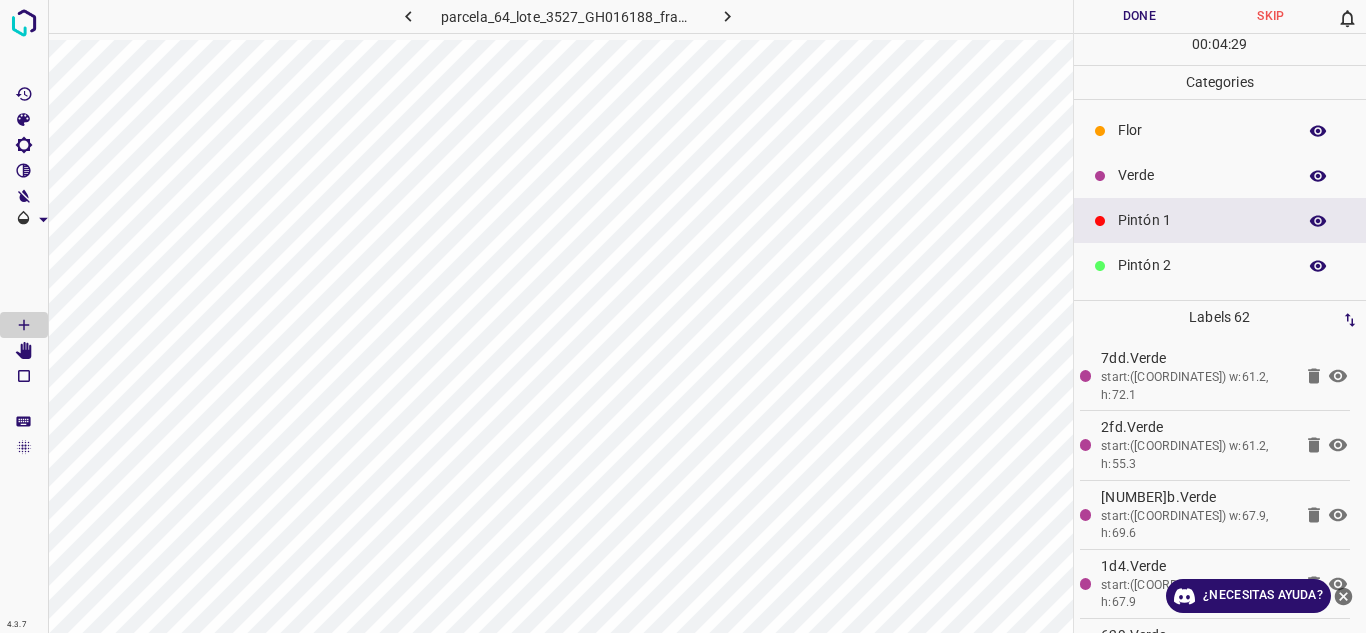 click on "Verde" at bounding box center (1220, 175) 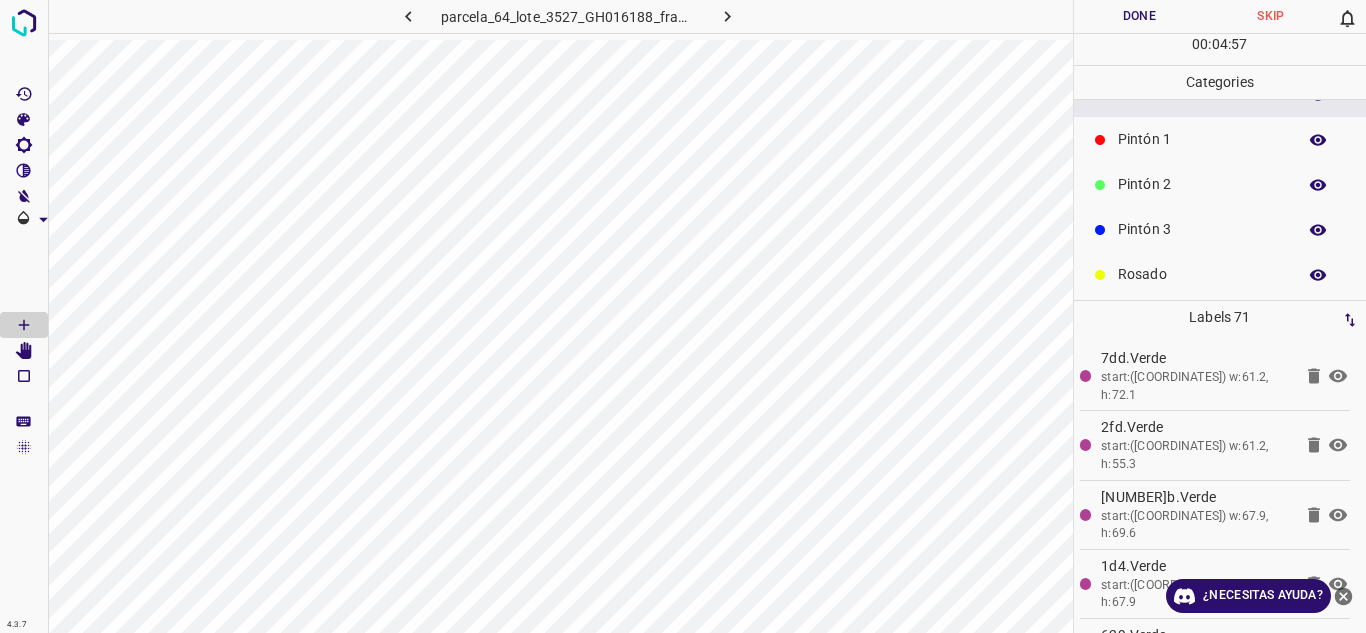 scroll, scrollTop: 0, scrollLeft: 0, axis: both 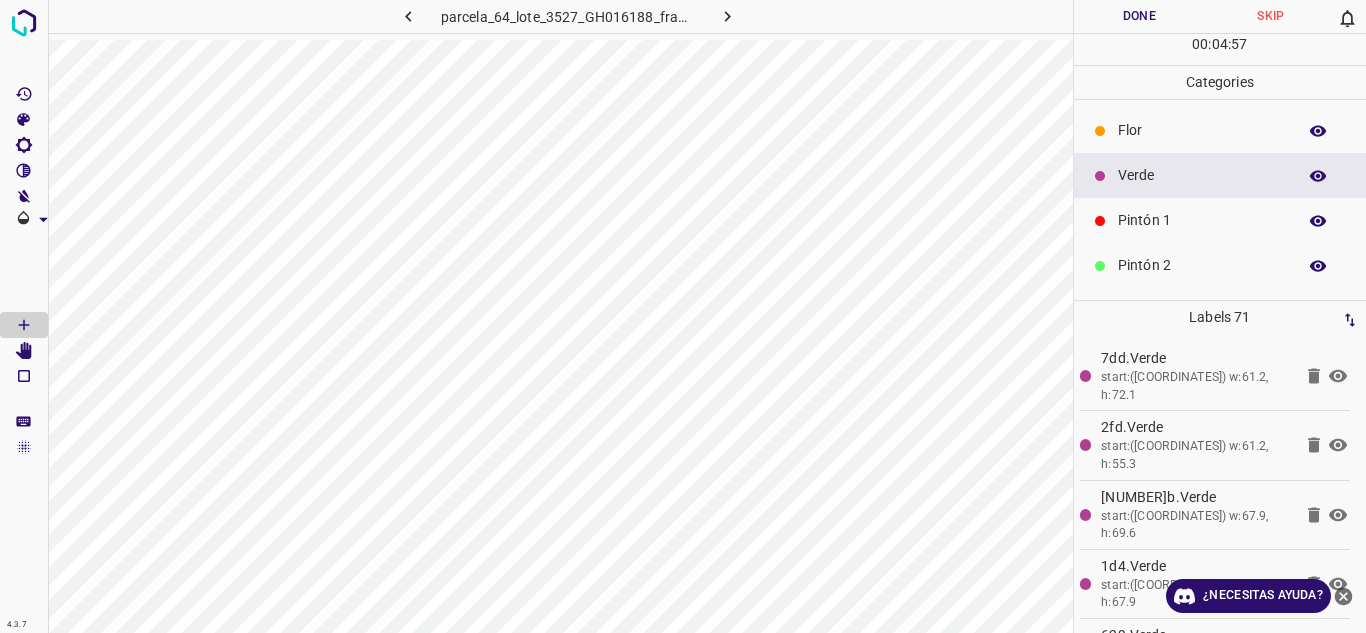 click on "Pintón 1" at bounding box center [1202, 220] 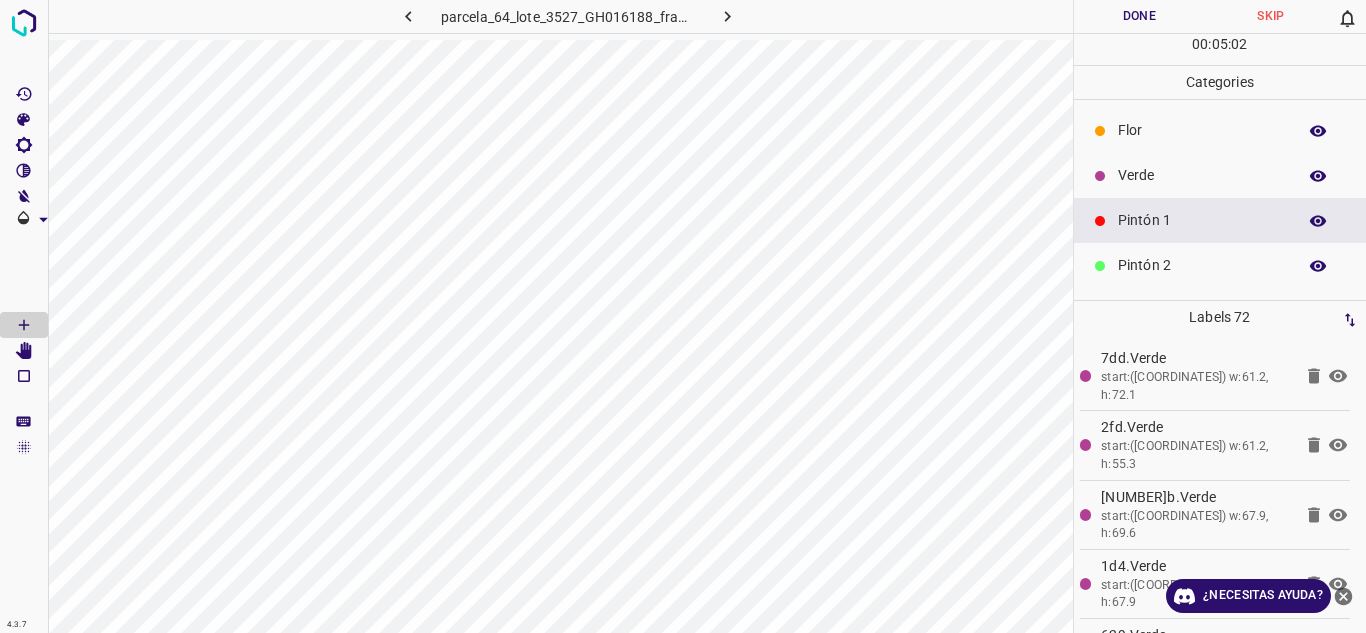 click on "Verde" at bounding box center (1202, 175) 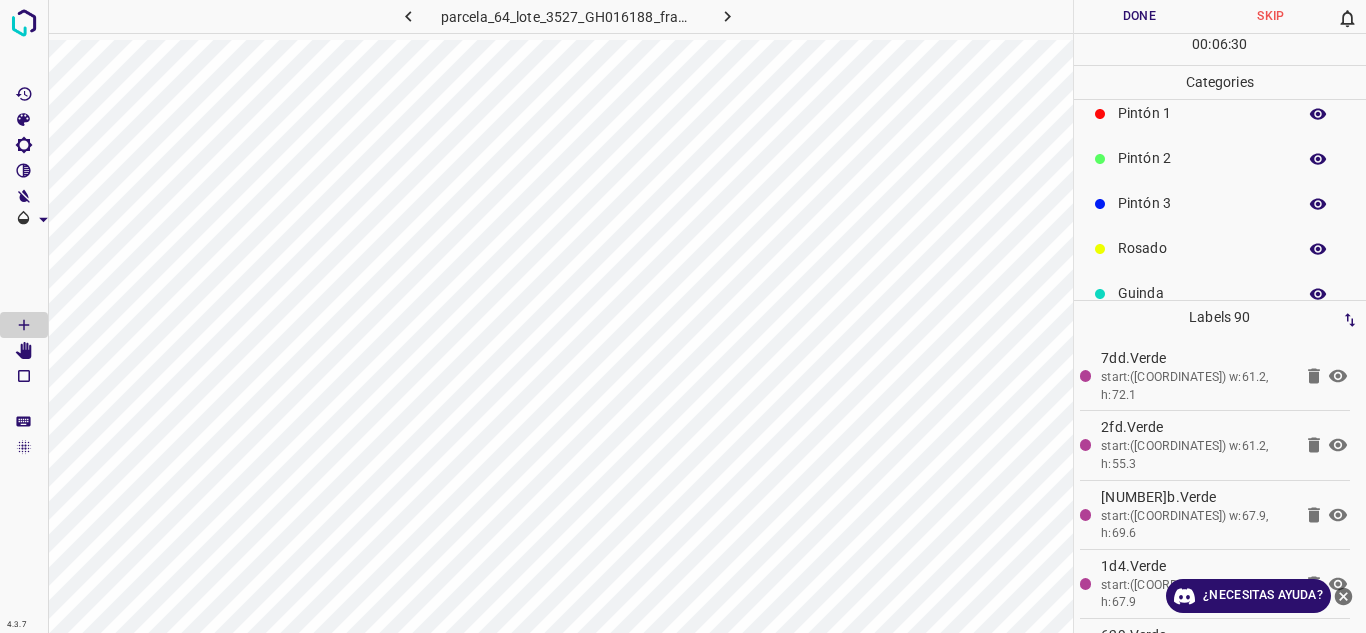 scroll, scrollTop: 176, scrollLeft: 0, axis: vertical 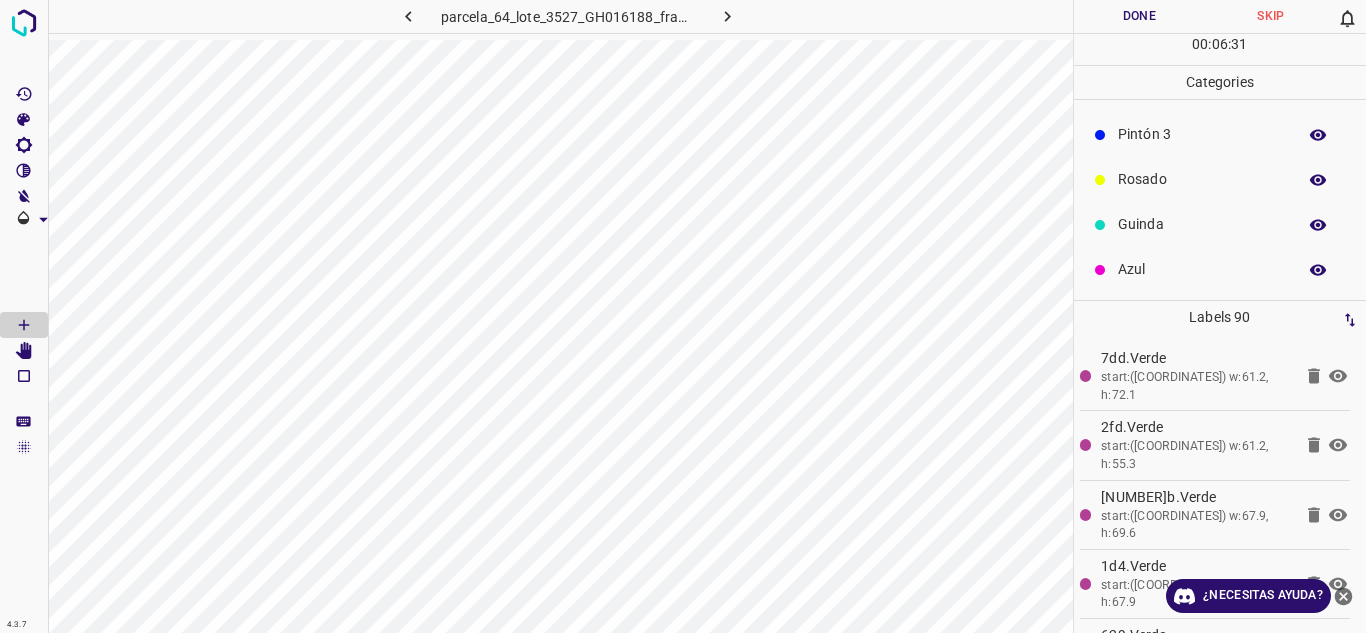 click on "Azul" at bounding box center (1202, 269) 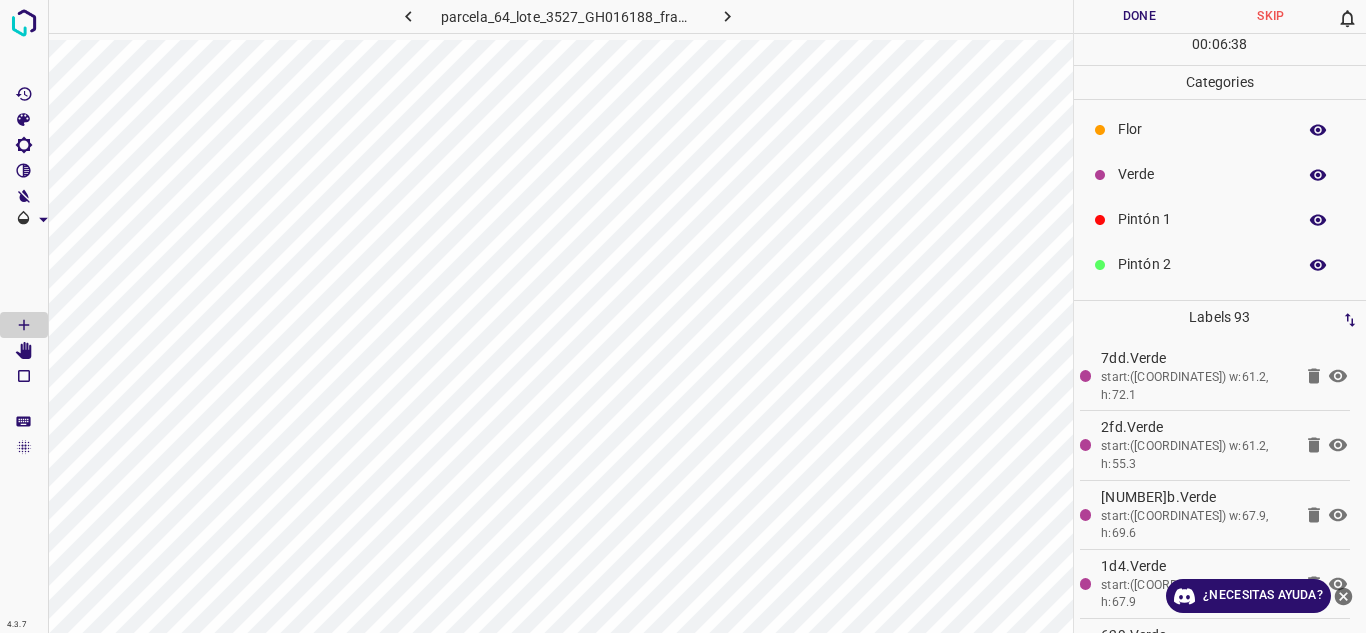 scroll, scrollTop: 0, scrollLeft: 0, axis: both 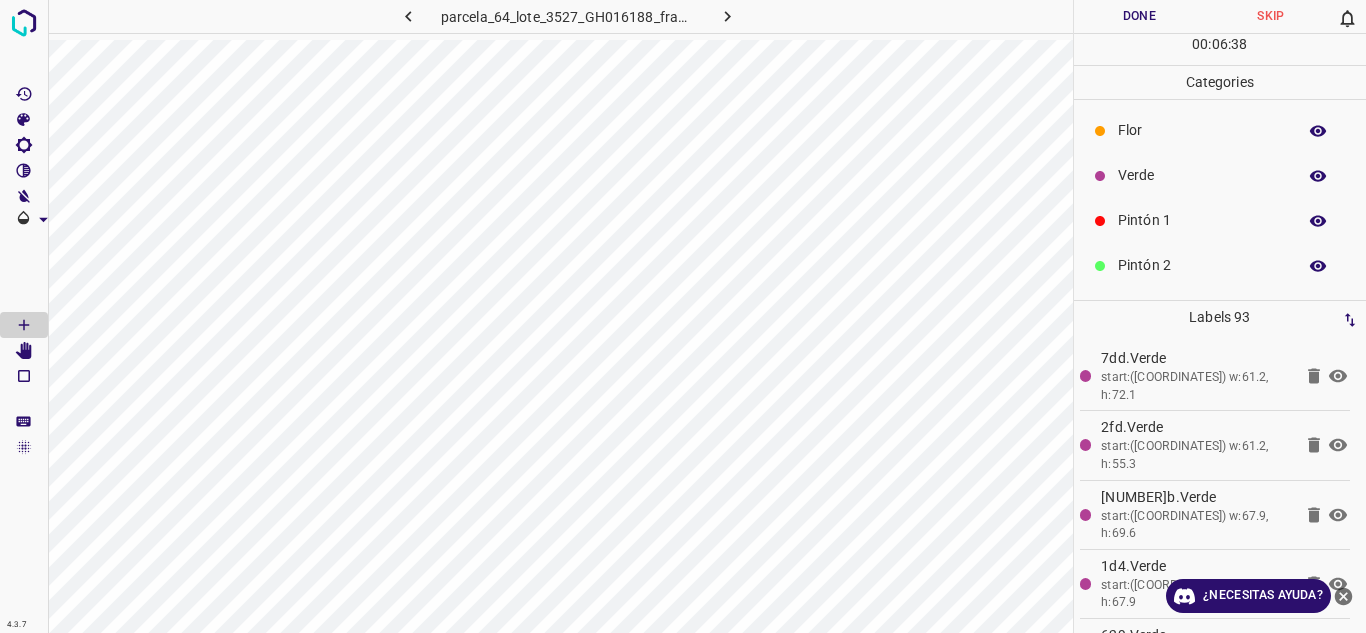 click on "Pintón 1" at bounding box center [1202, 220] 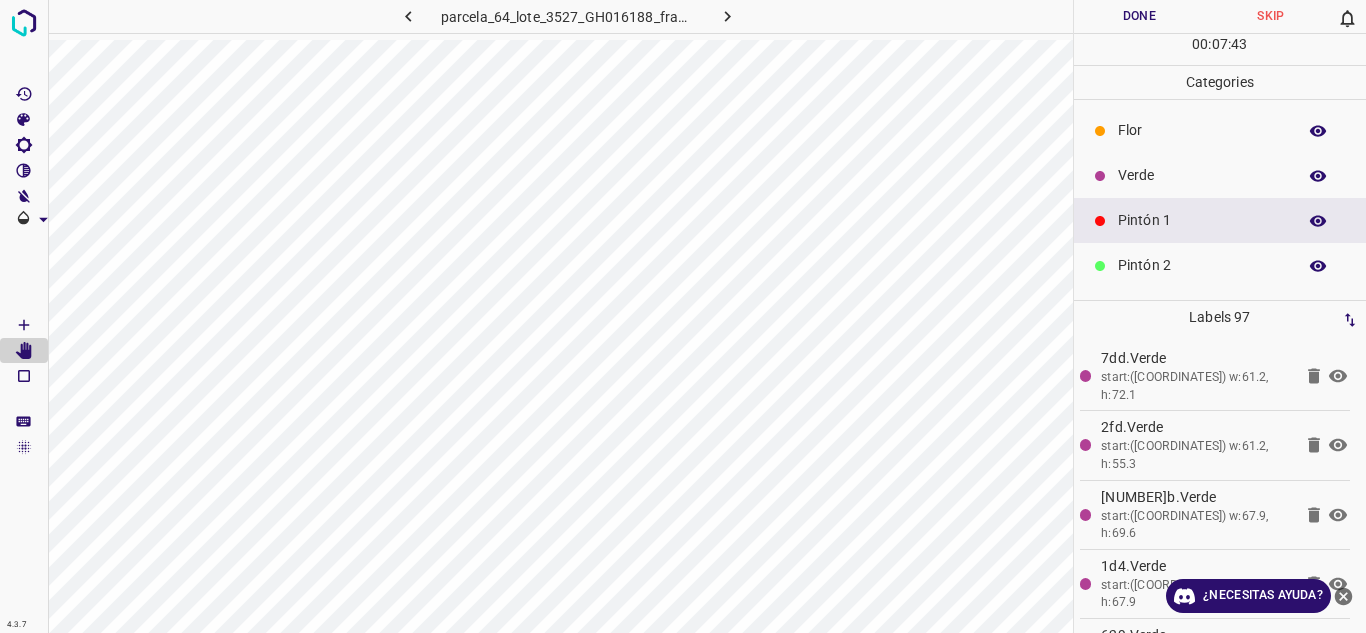 click on "Verde" at bounding box center [1202, 175] 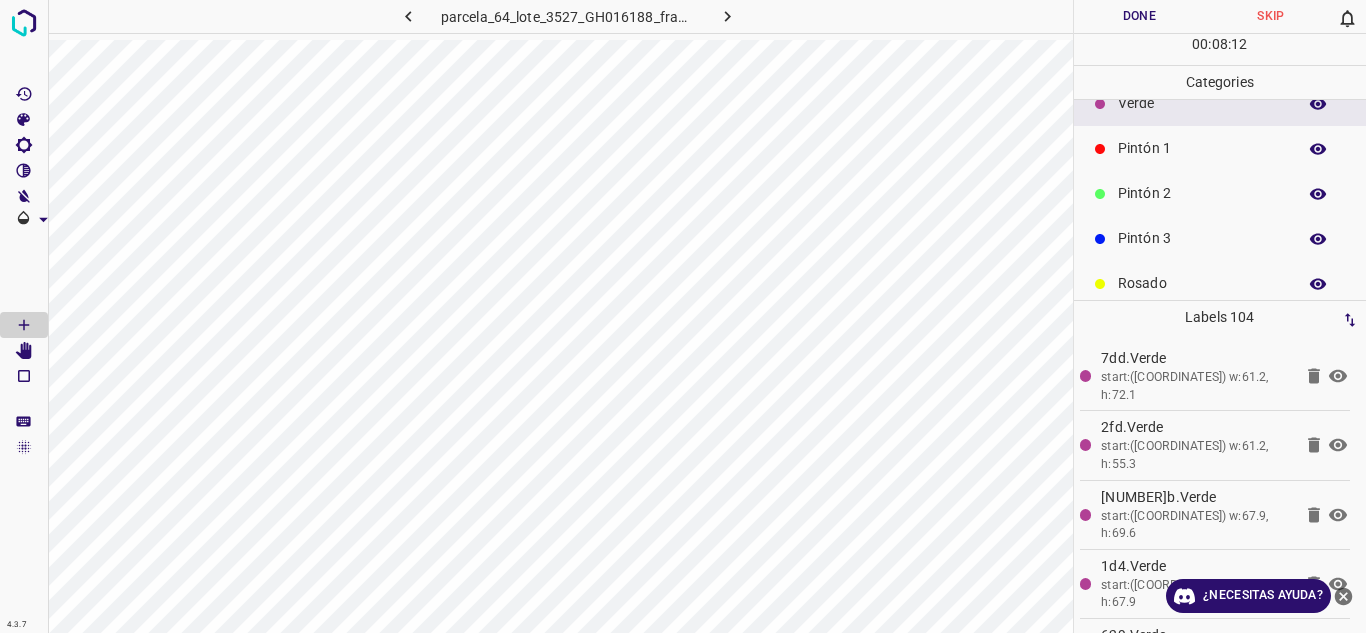 scroll, scrollTop: 176, scrollLeft: 0, axis: vertical 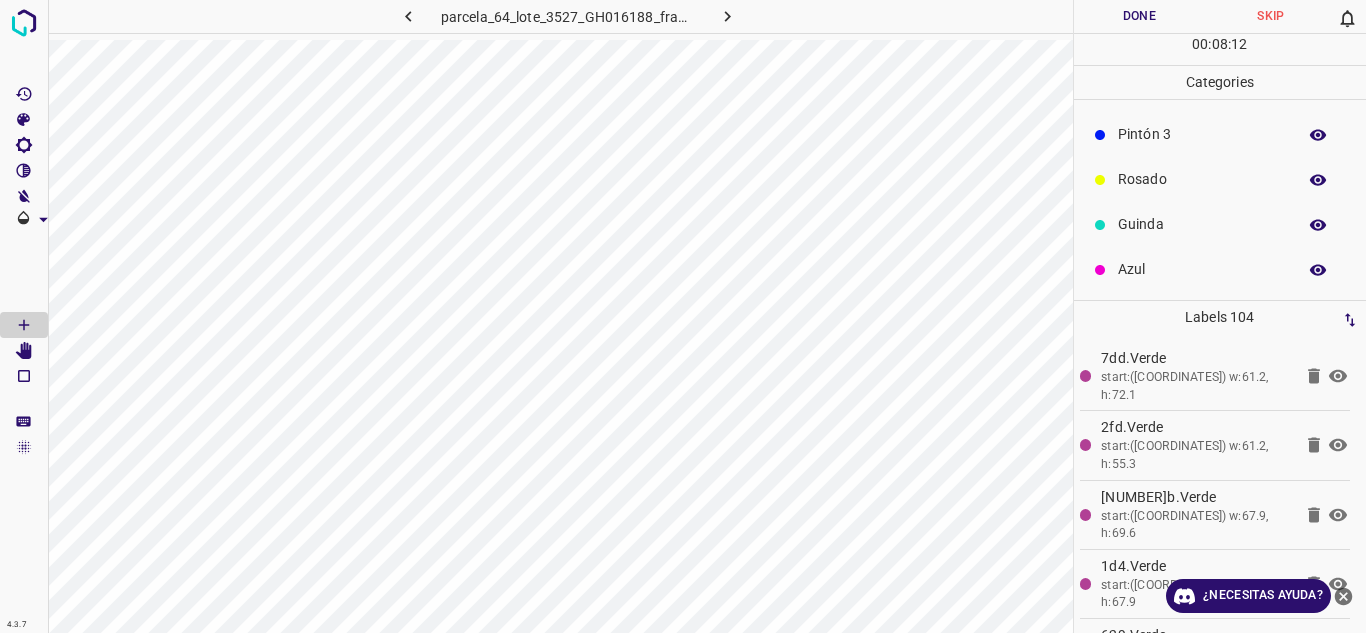 click on "Azul" at bounding box center (1202, 269) 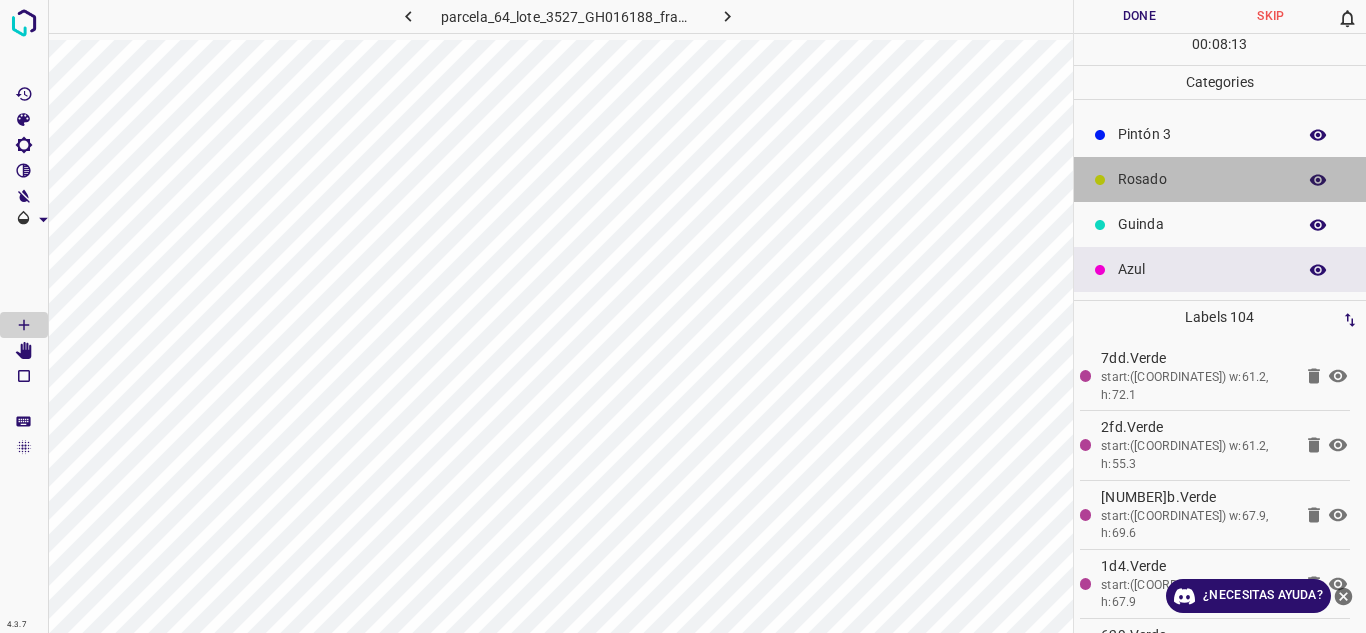 click on "Rosado" at bounding box center [1220, 179] 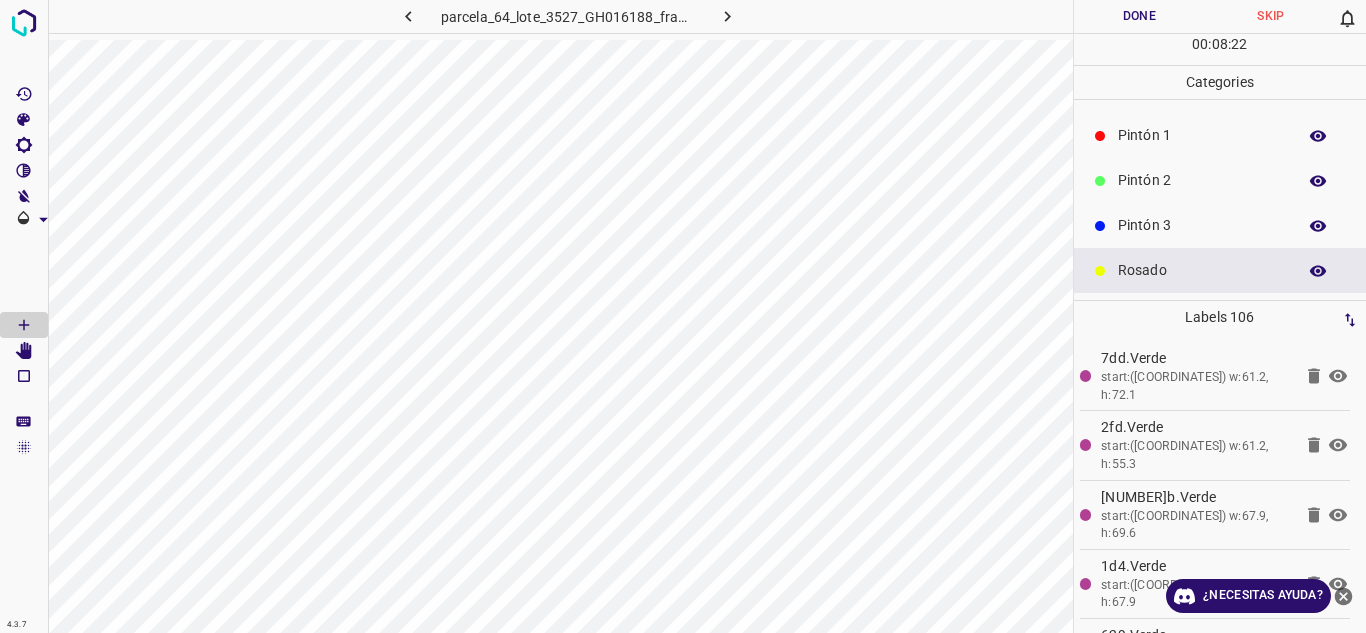 scroll, scrollTop: 0, scrollLeft: 0, axis: both 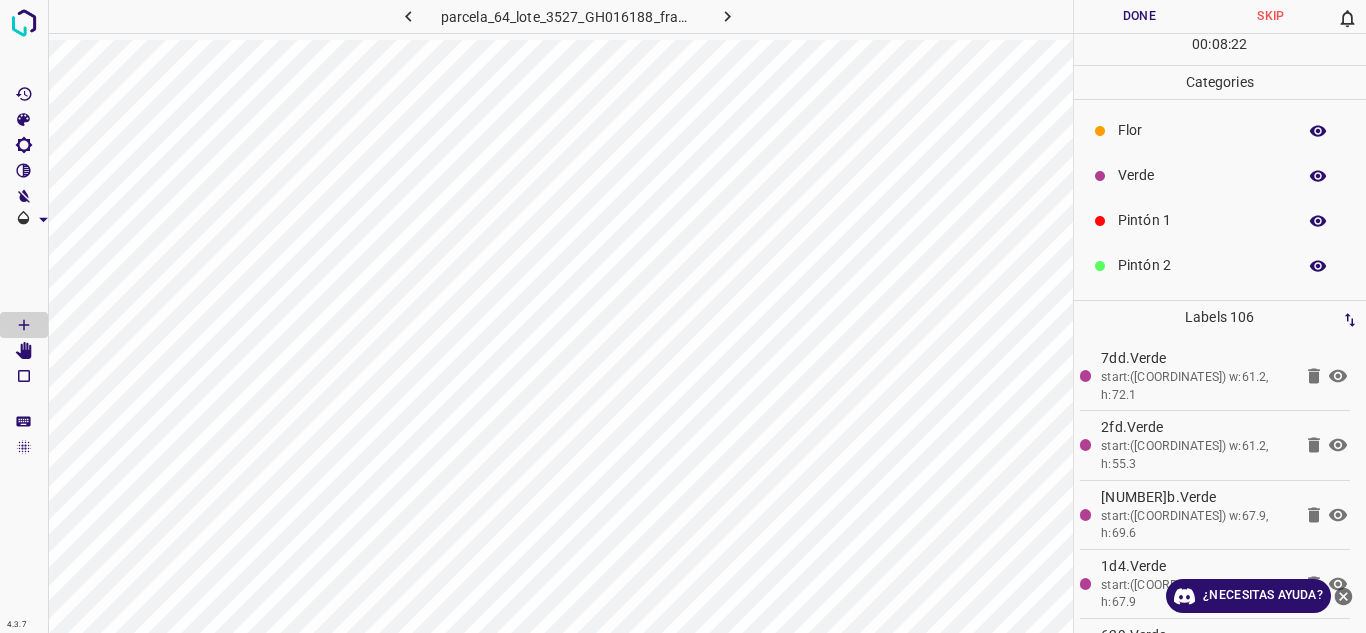 click on "Verde" at bounding box center [1202, 175] 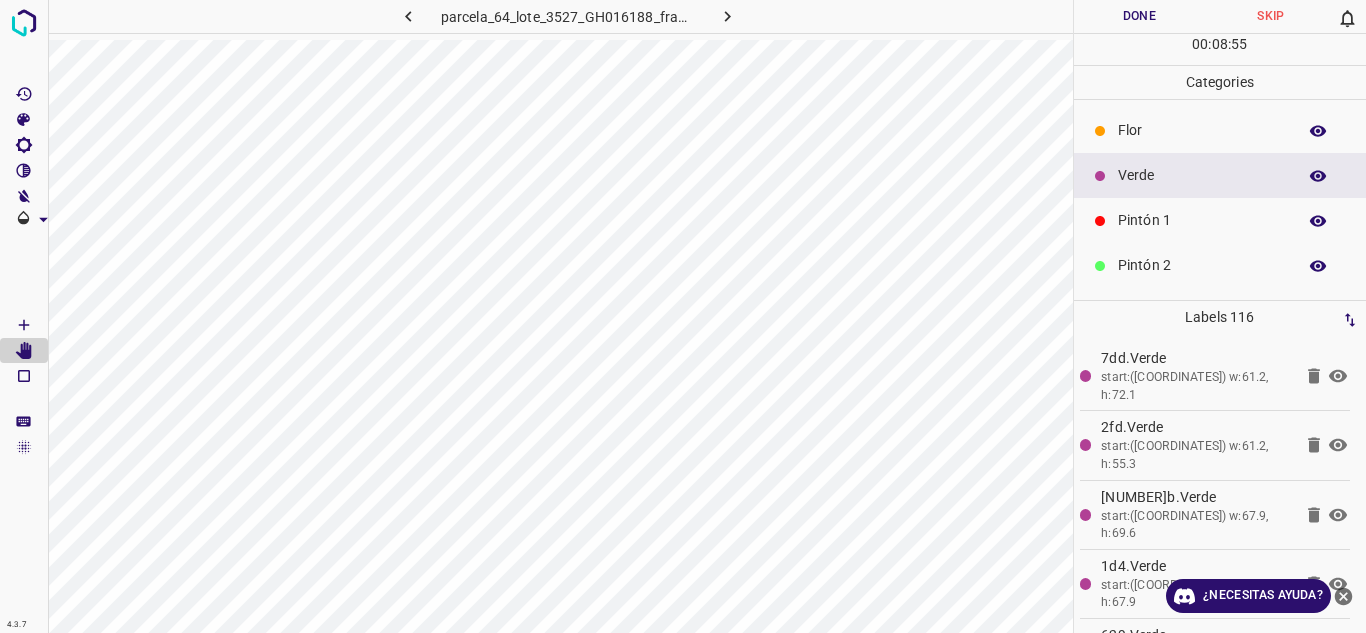 scroll, scrollTop: 176, scrollLeft: 0, axis: vertical 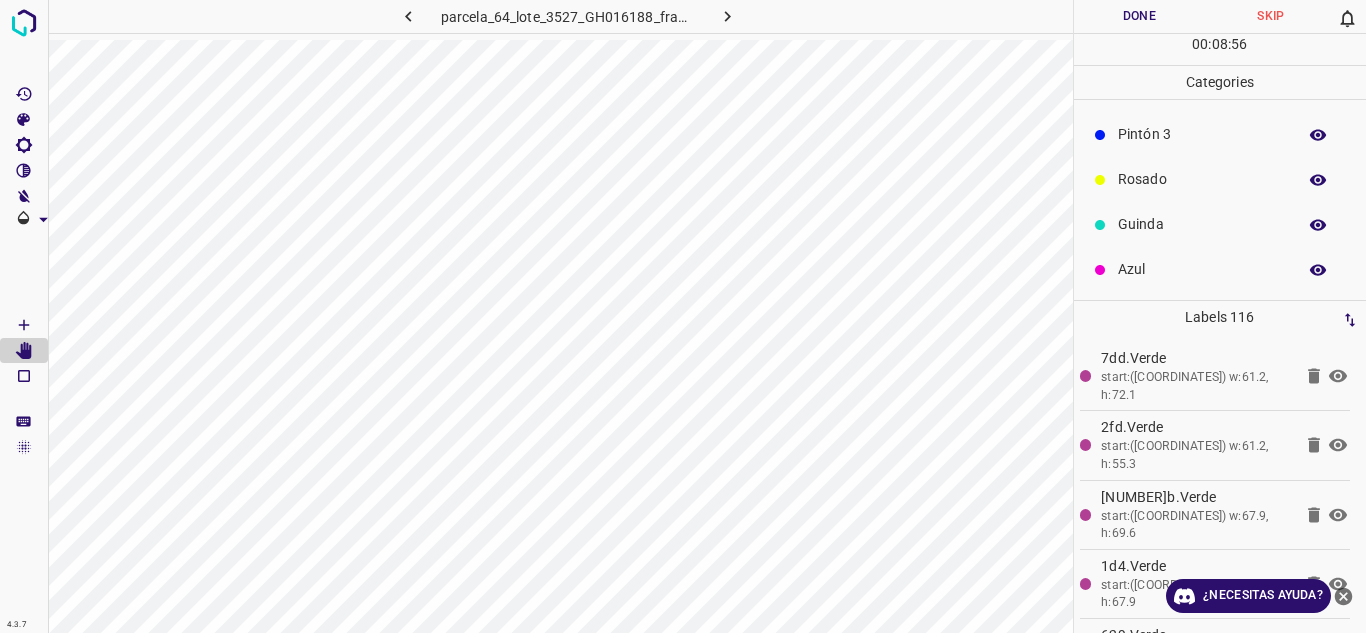 click on "Azul" at bounding box center (1202, 269) 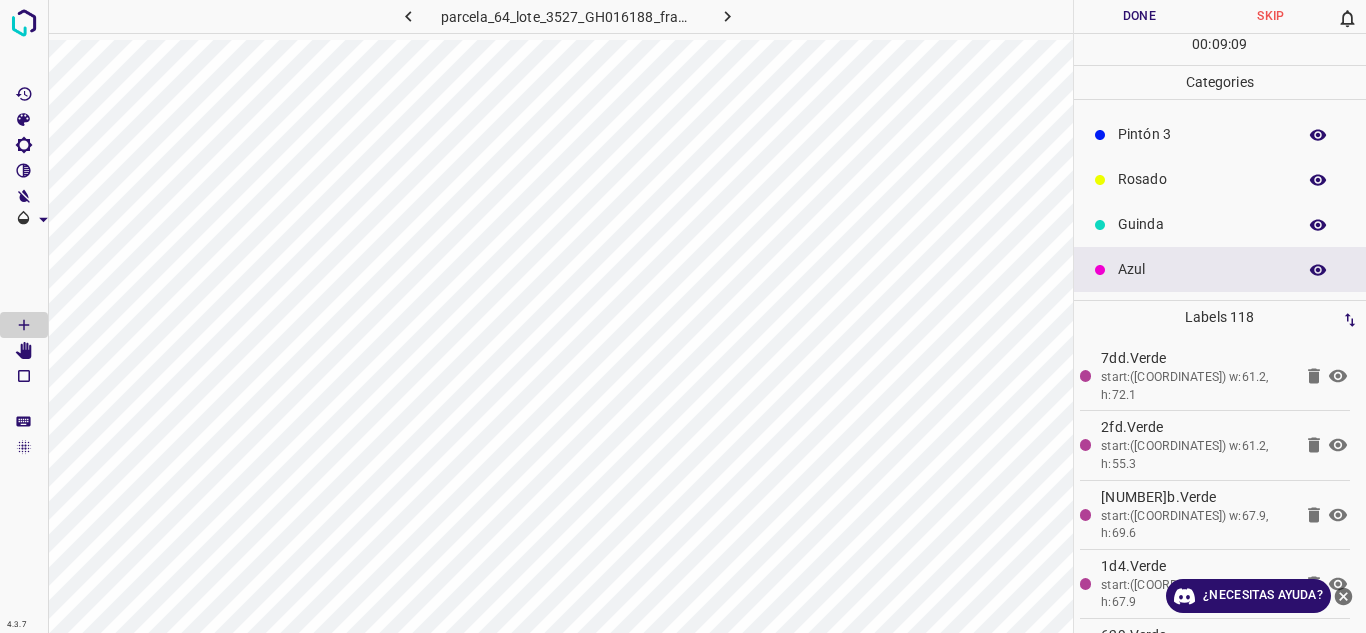 scroll, scrollTop: 0, scrollLeft: 0, axis: both 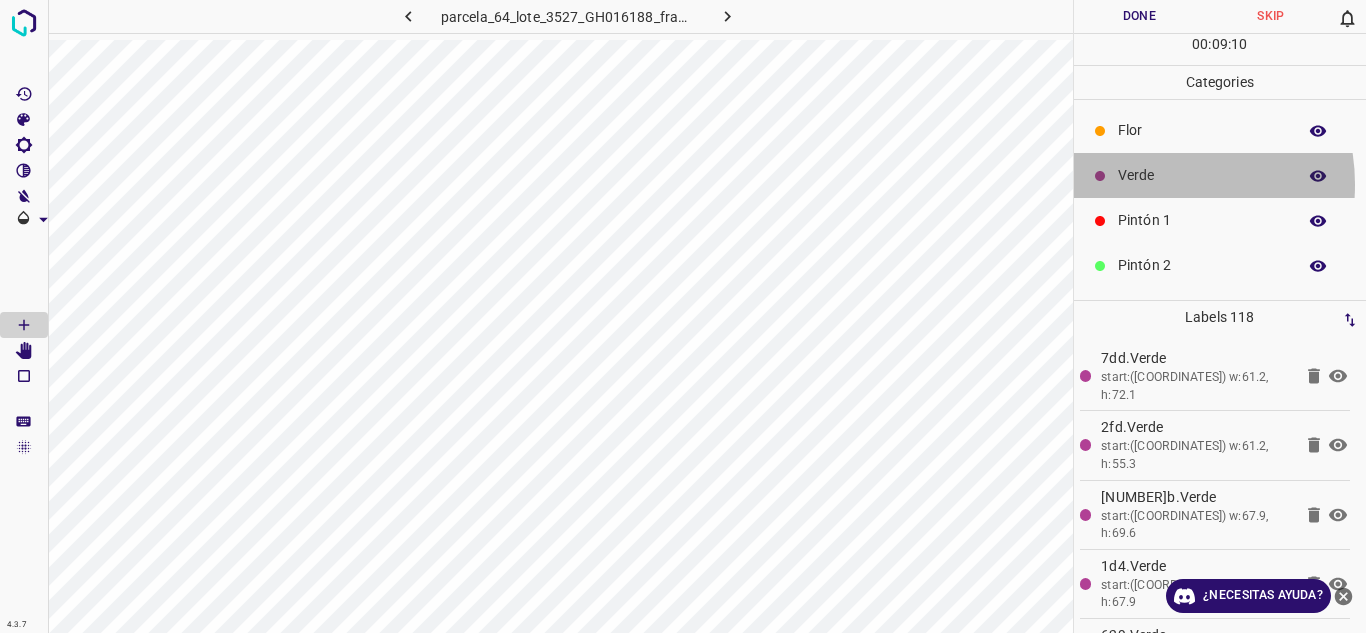 click on "Verde" at bounding box center [1202, 175] 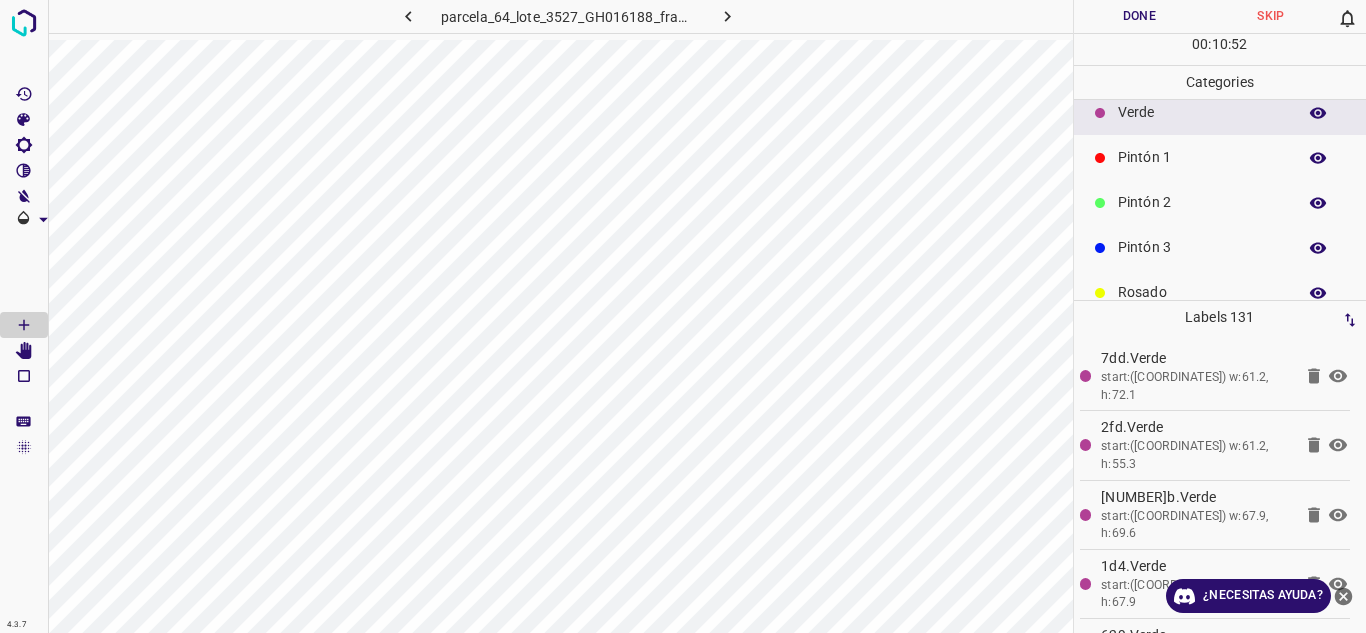 scroll, scrollTop: 176, scrollLeft: 0, axis: vertical 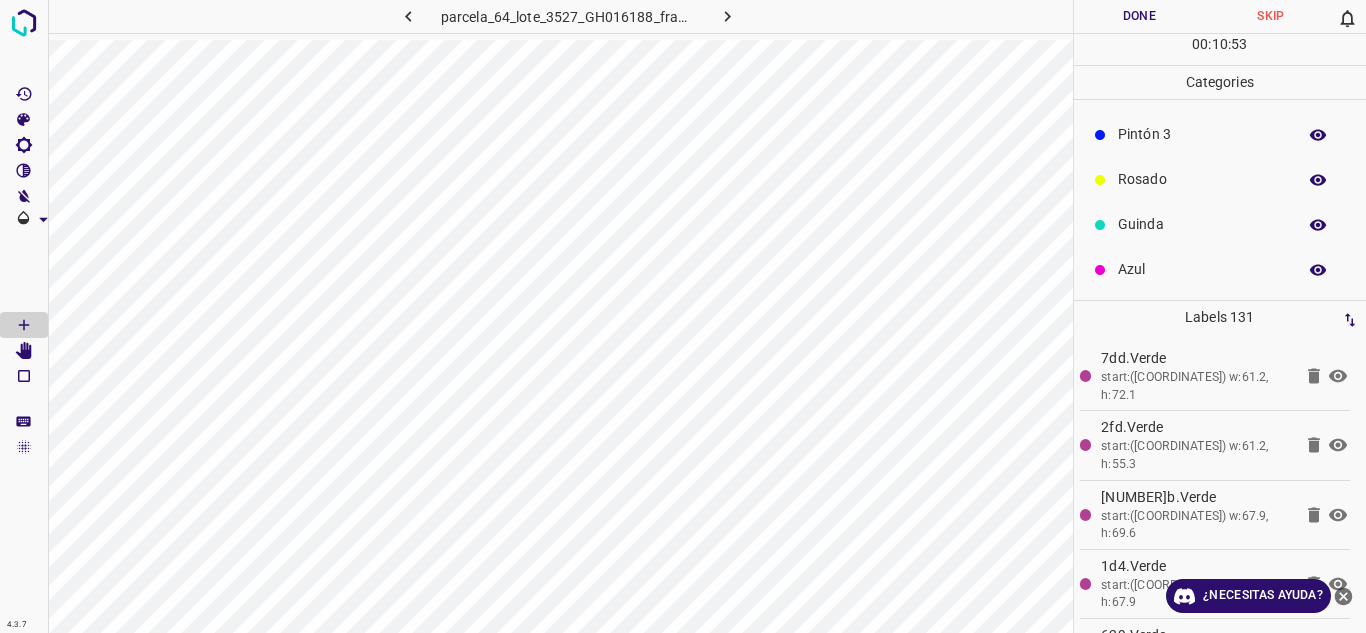 click on "Azul" at bounding box center [1220, 269] 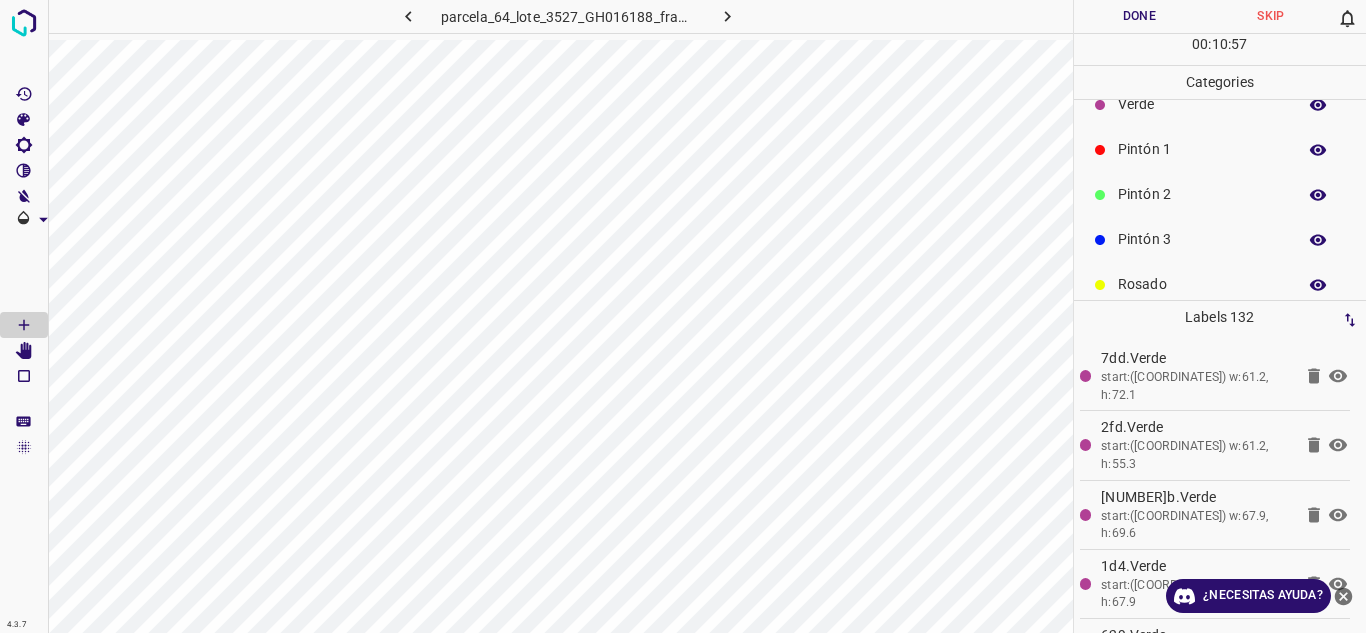 scroll, scrollTop: 0, scrollLeft: 0, axis: both 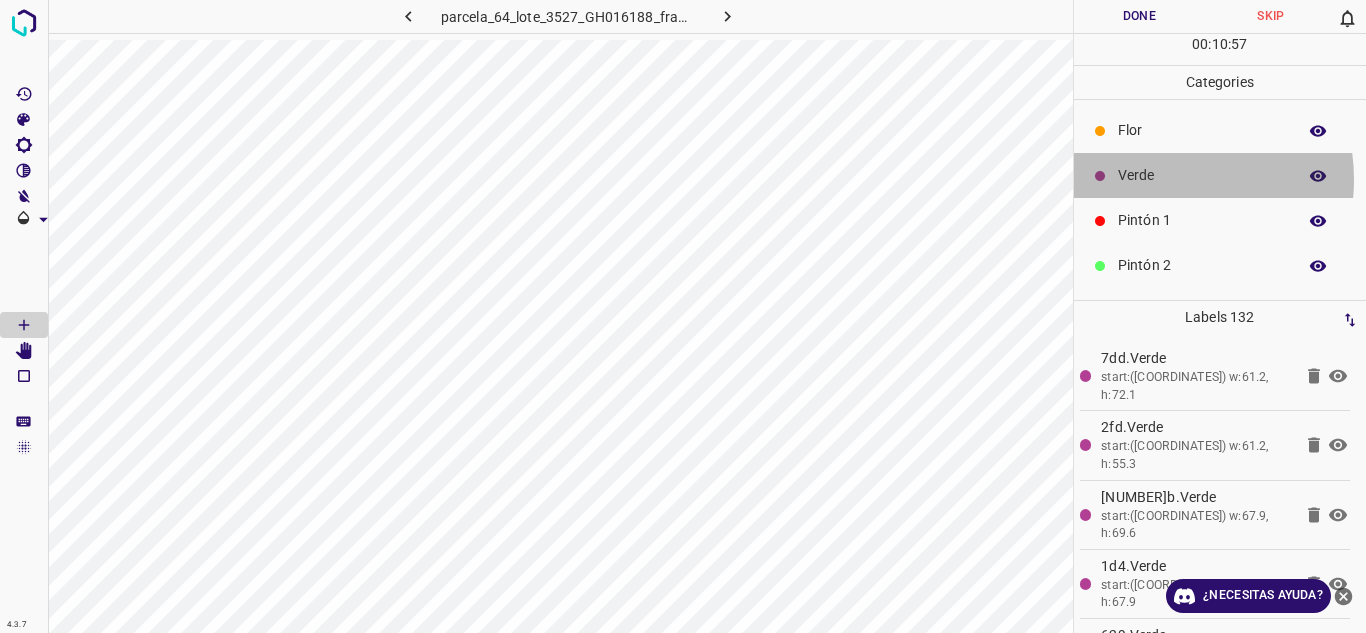 click on "Verde" at bounding box center [1202, 175] 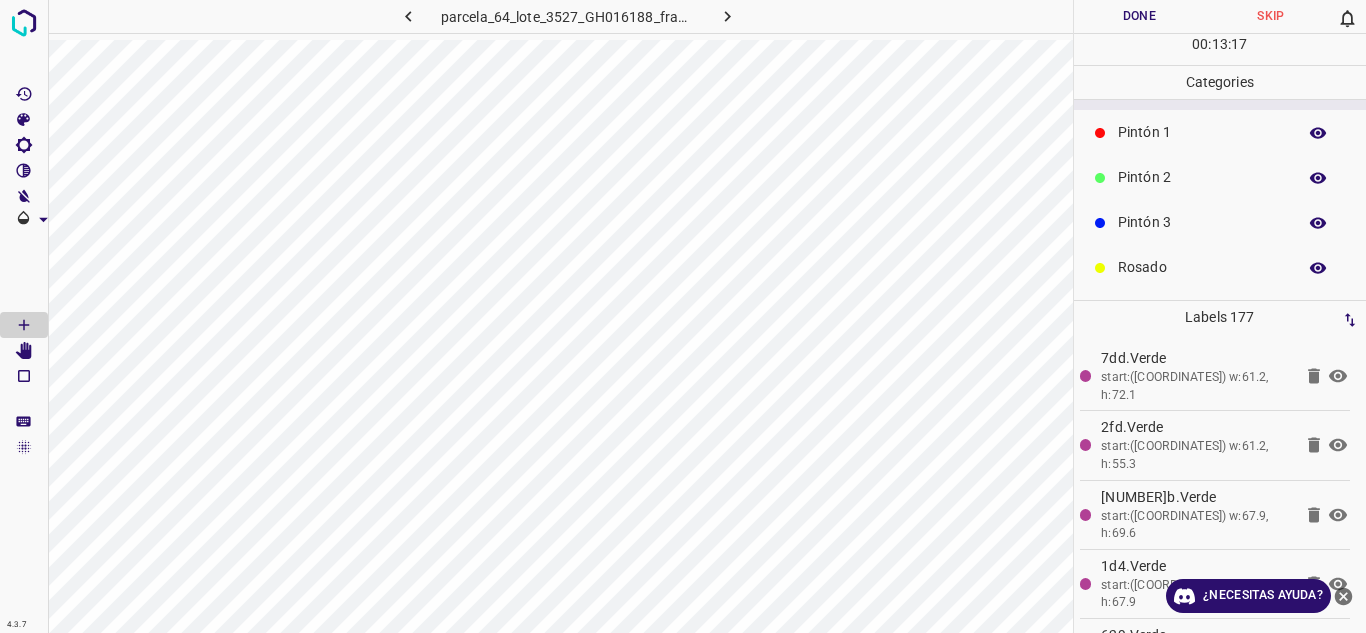 scroll, scrollTop: 176, scrollLeft: 0, axis: vertical 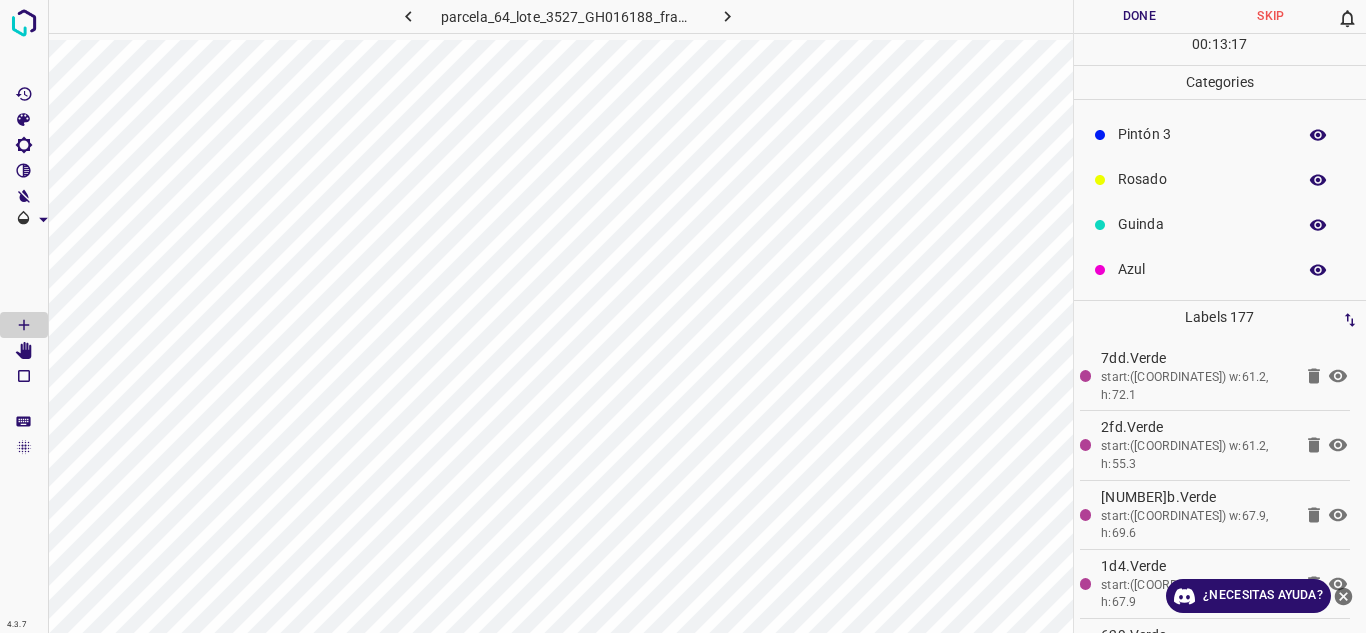 click on "Azul" at bounding box center [1202, 269] 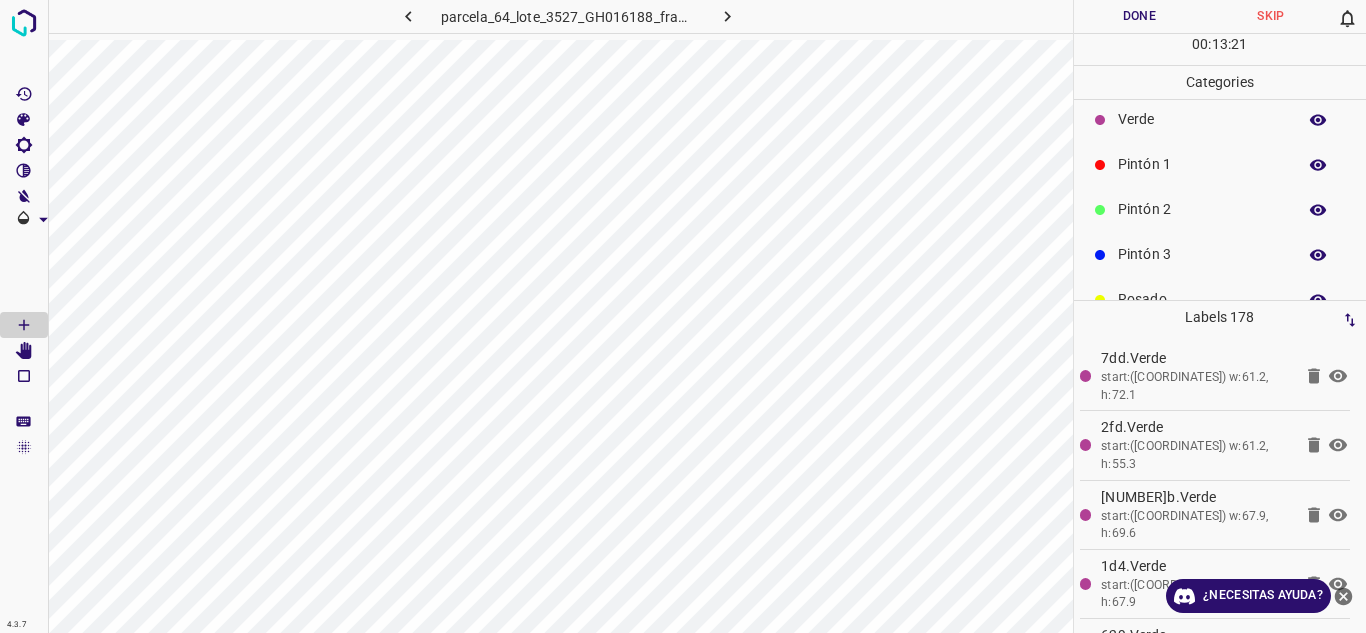 scroll, scrollTop: 0, scrollLeft: 0, axis: both 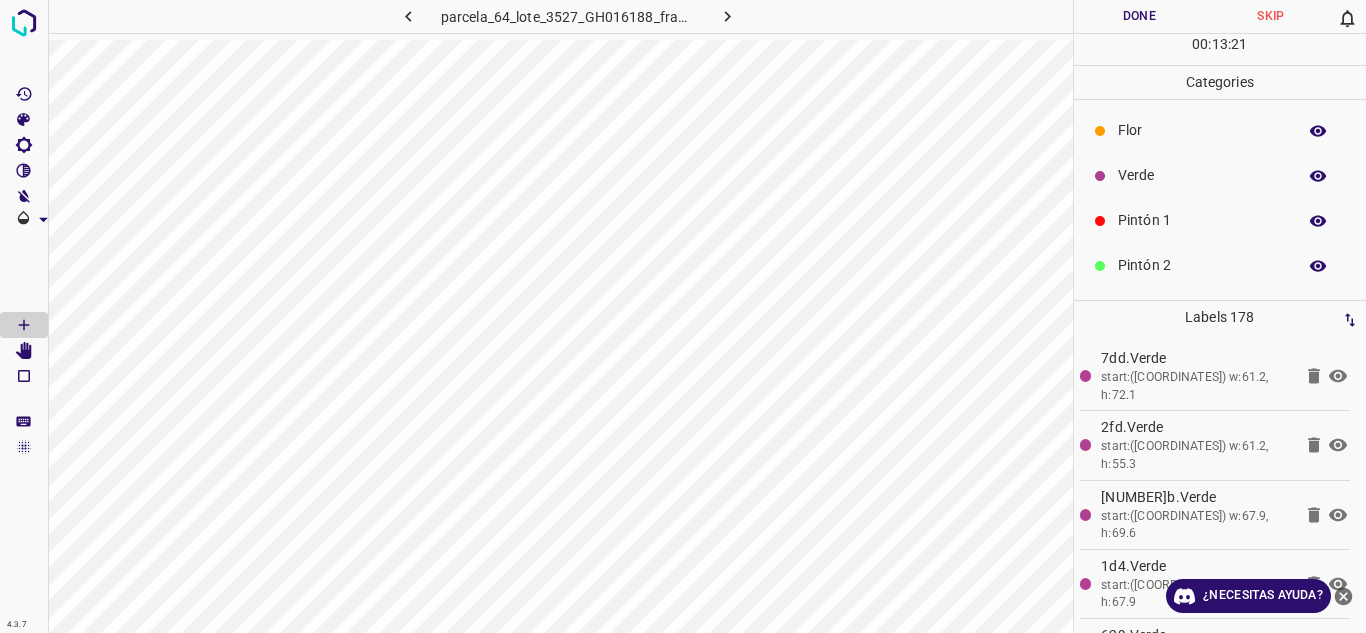 click on "Verde" at bounding box center (1202, 175) 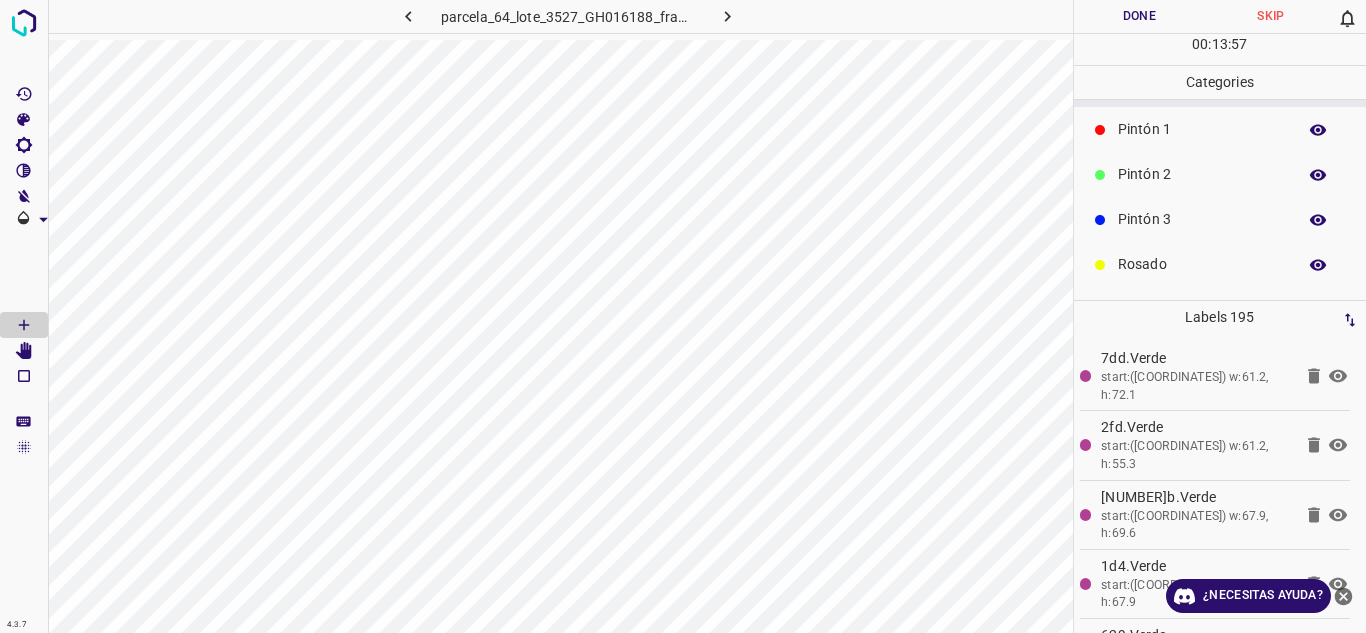 scroll, scrollTop: 176, scrollLeft: 0, axis: vertical 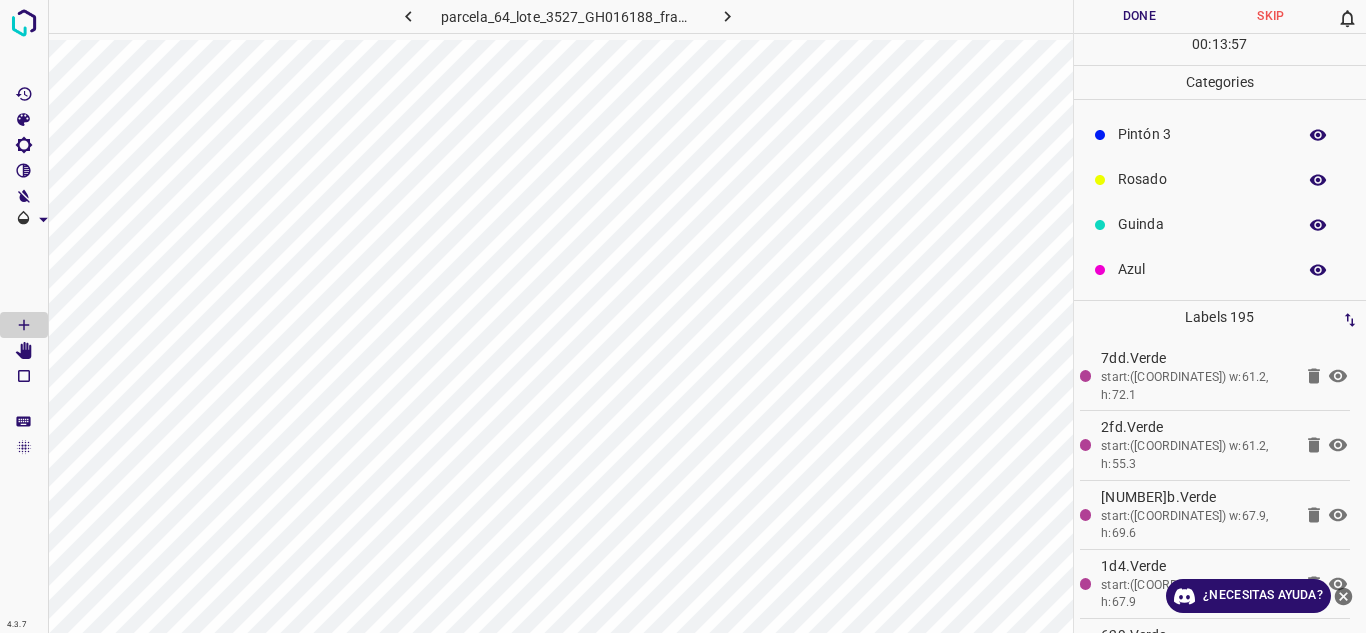 click on "Azul" at bounding box center [1202, 269] 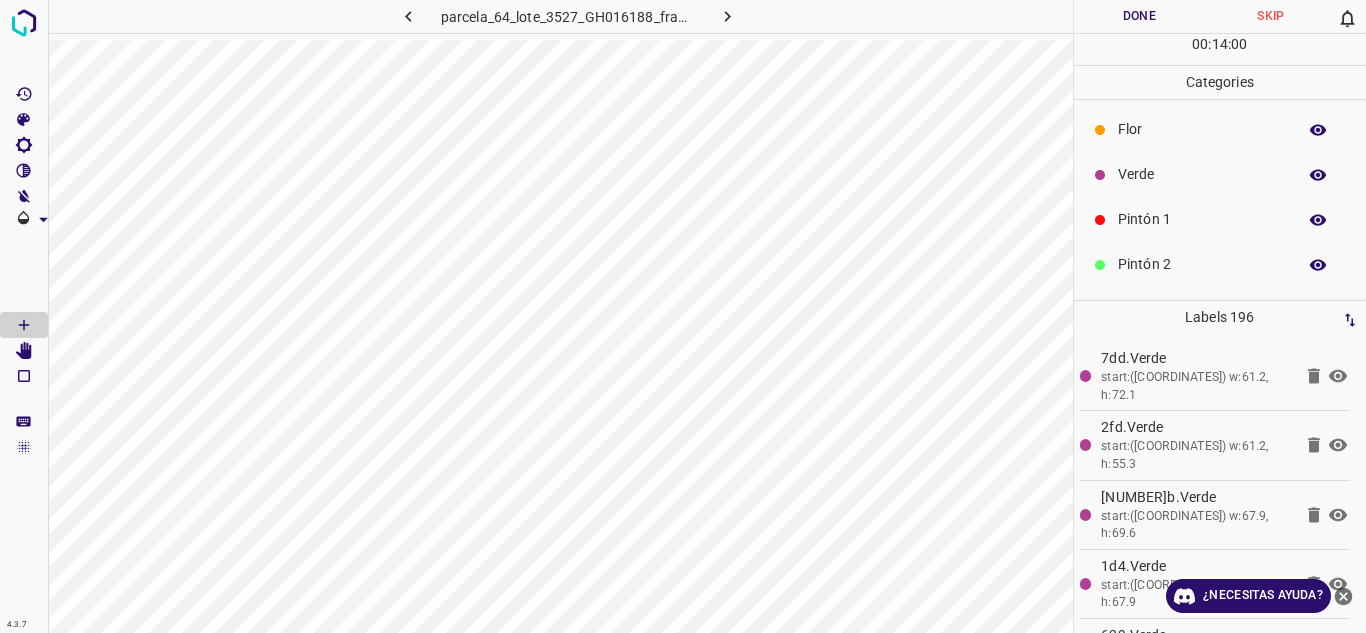 scroll, scrollTop: 0, scrollLeft: 0, axis: both 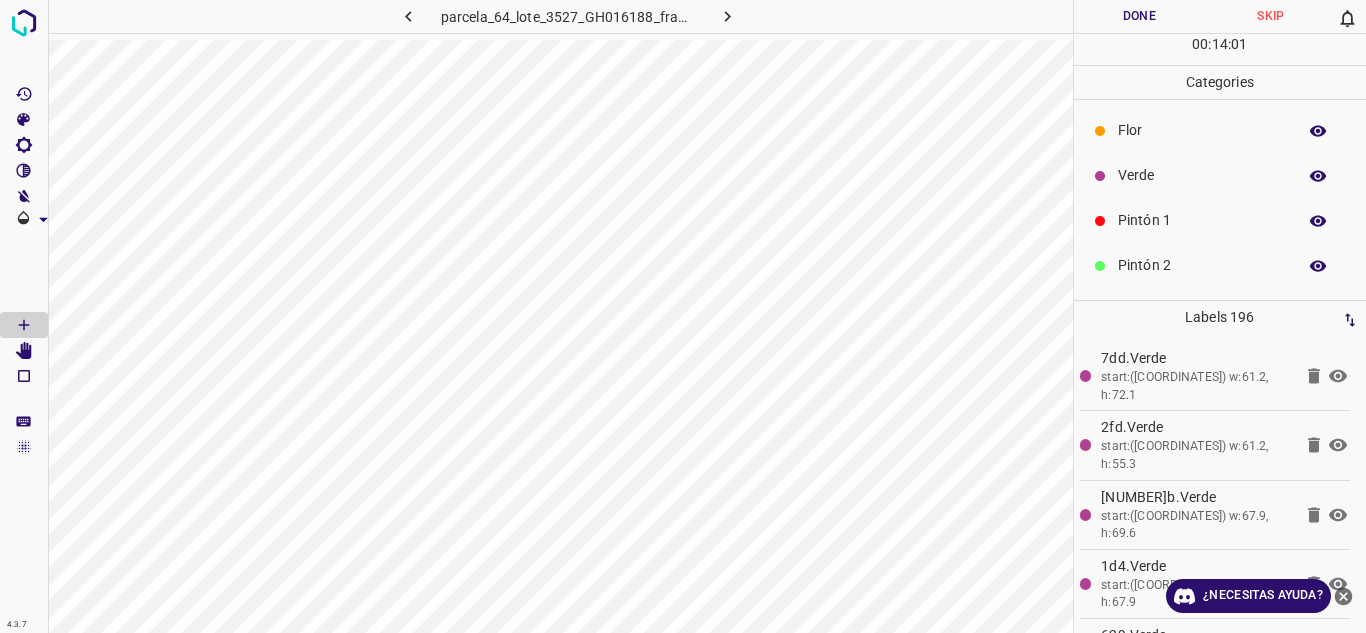 click on "Verde" at bounding box center [1220, 175] 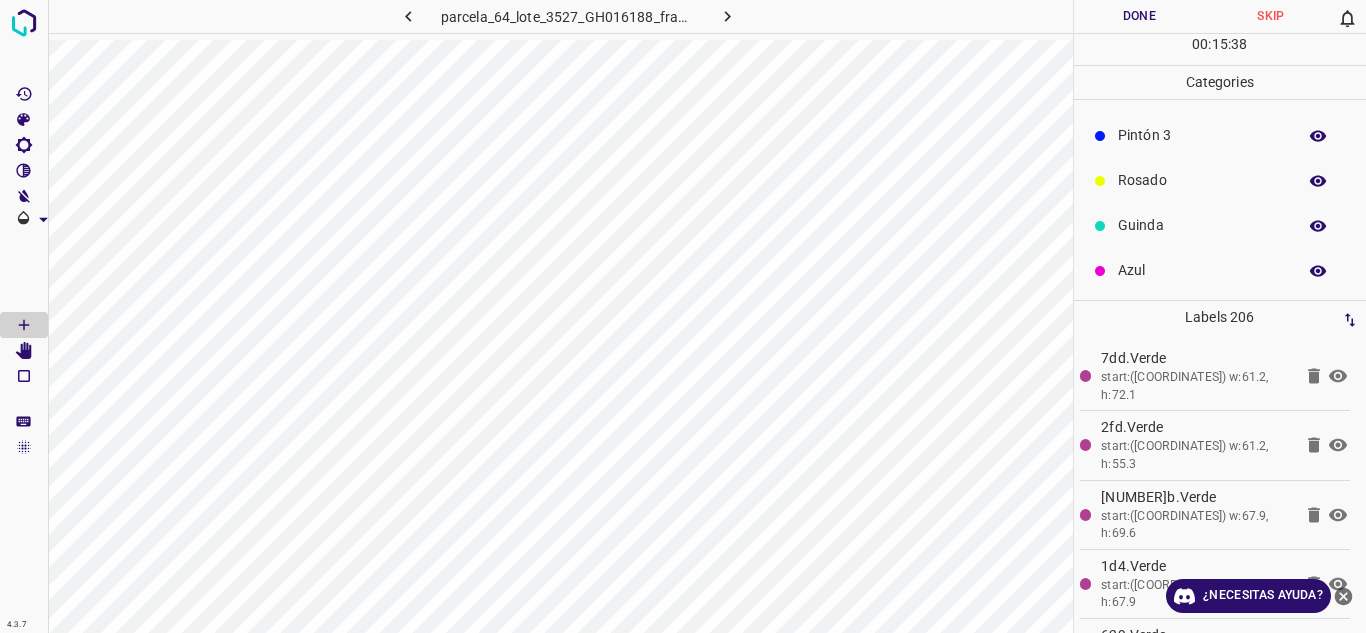scroll, scrollTop: 176, scrollLeft: 0, axis: vertical 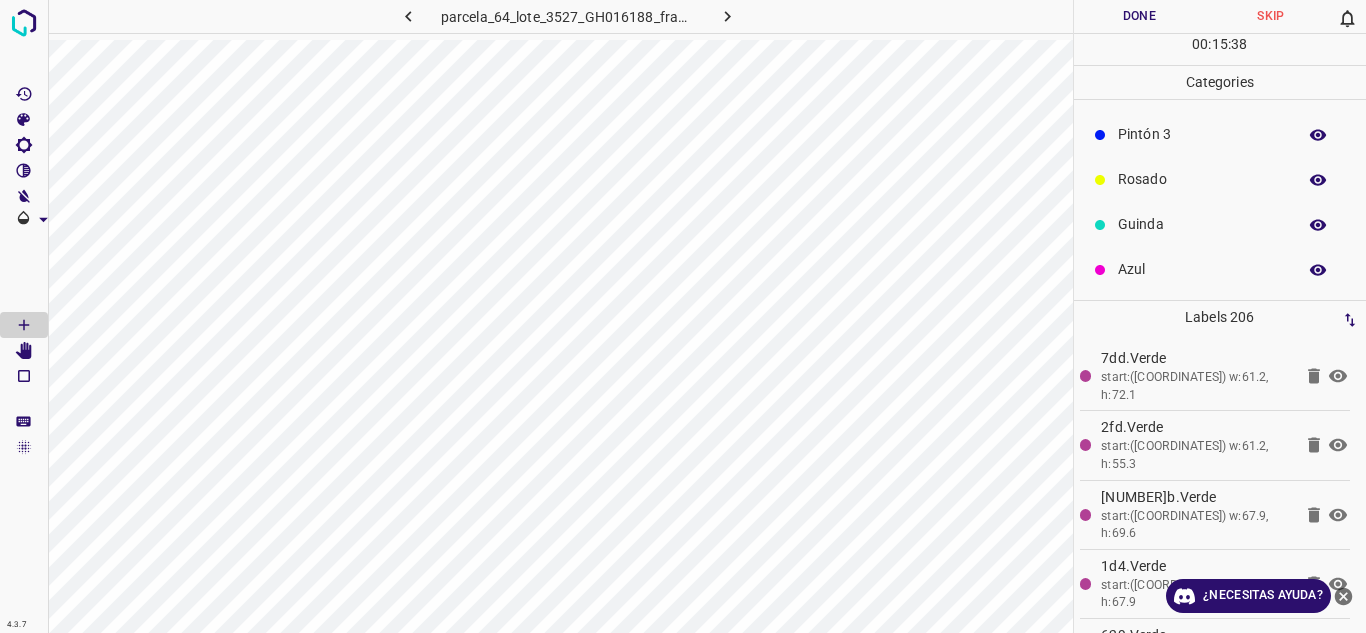 click on "Azul" at bounding box center [1202, 269] 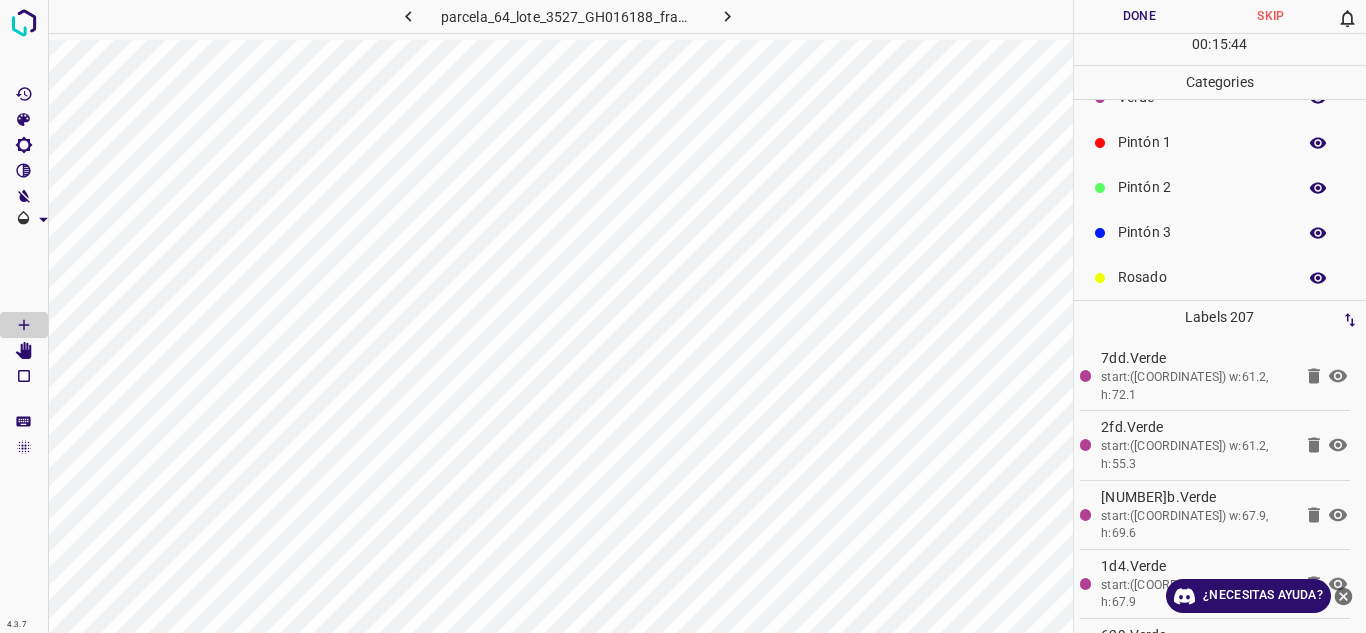 scroll, scrollTop: 0, scrollLeft: 0, axis: both 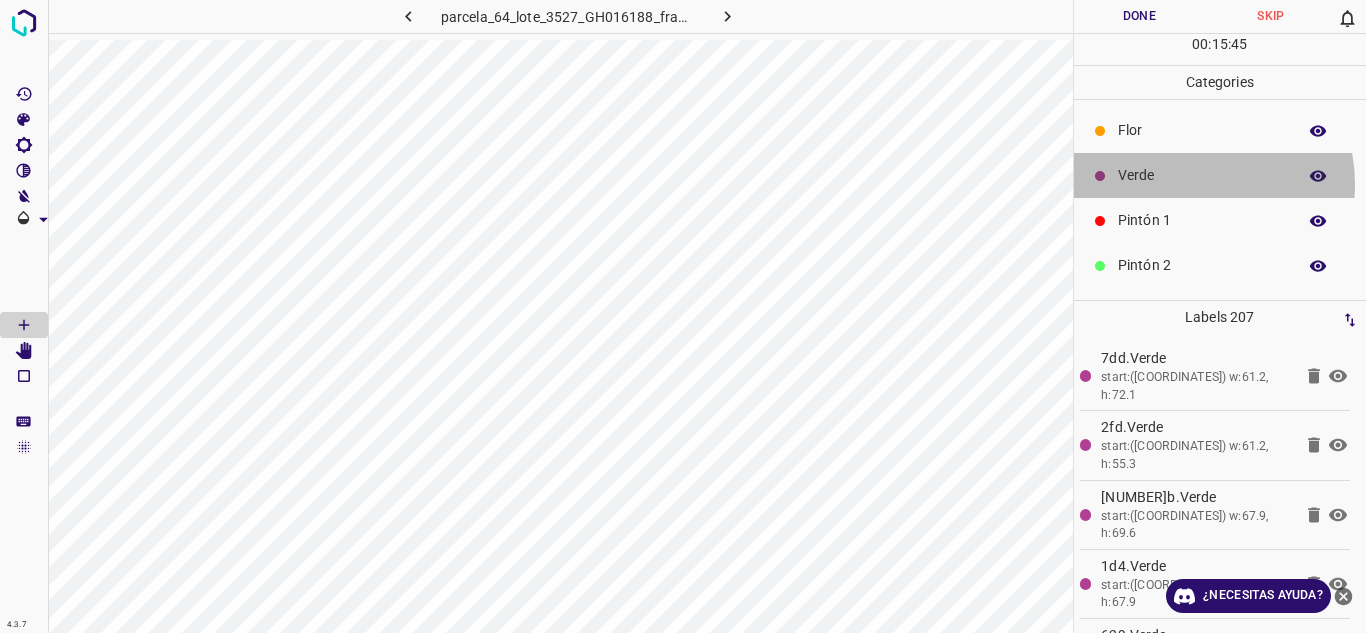 click on "Verde" at bounding box center [1202, 175] 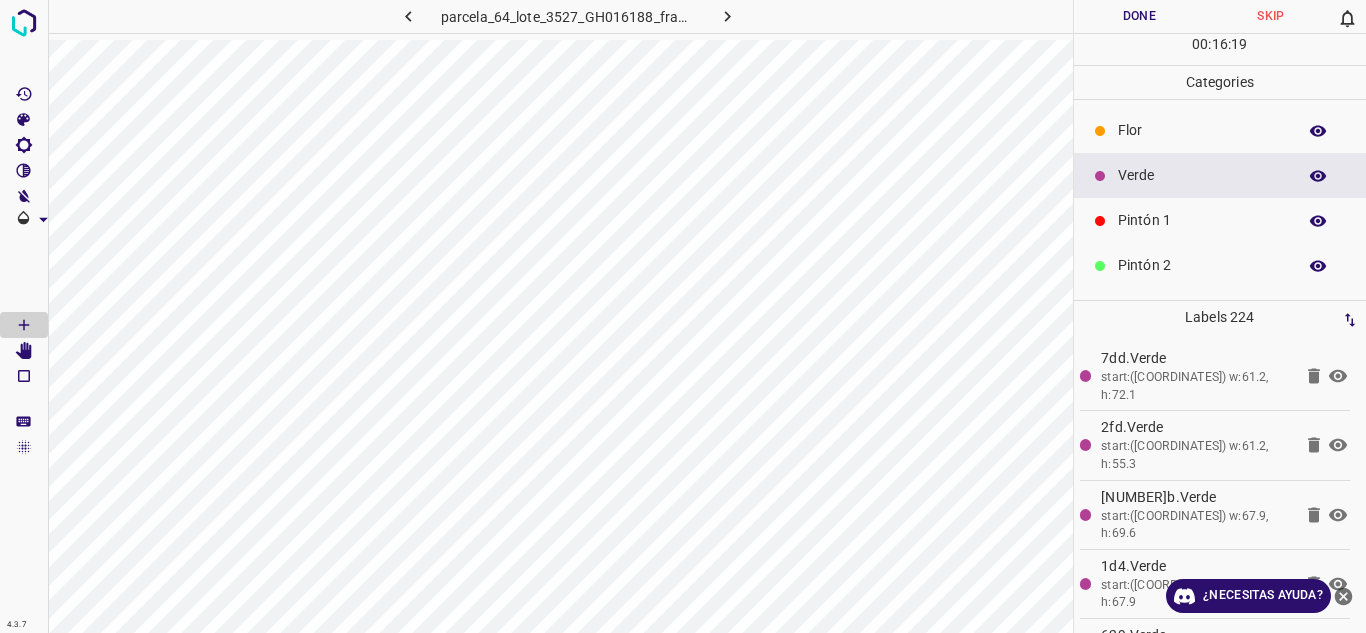 click on "Pintón 1" at bounding box center [1220, 220] 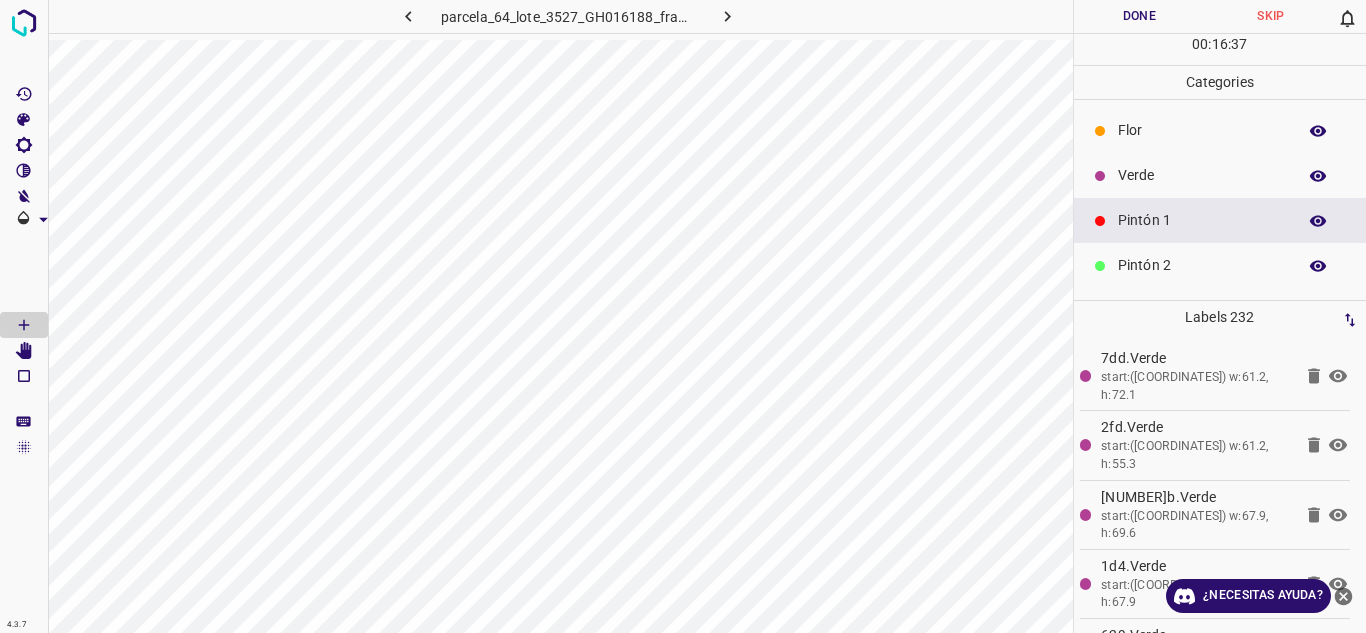 click on "parcela_64_lote_3527_GH016188_frame_00161_155755.jpg" at bounding box center [560, 20] 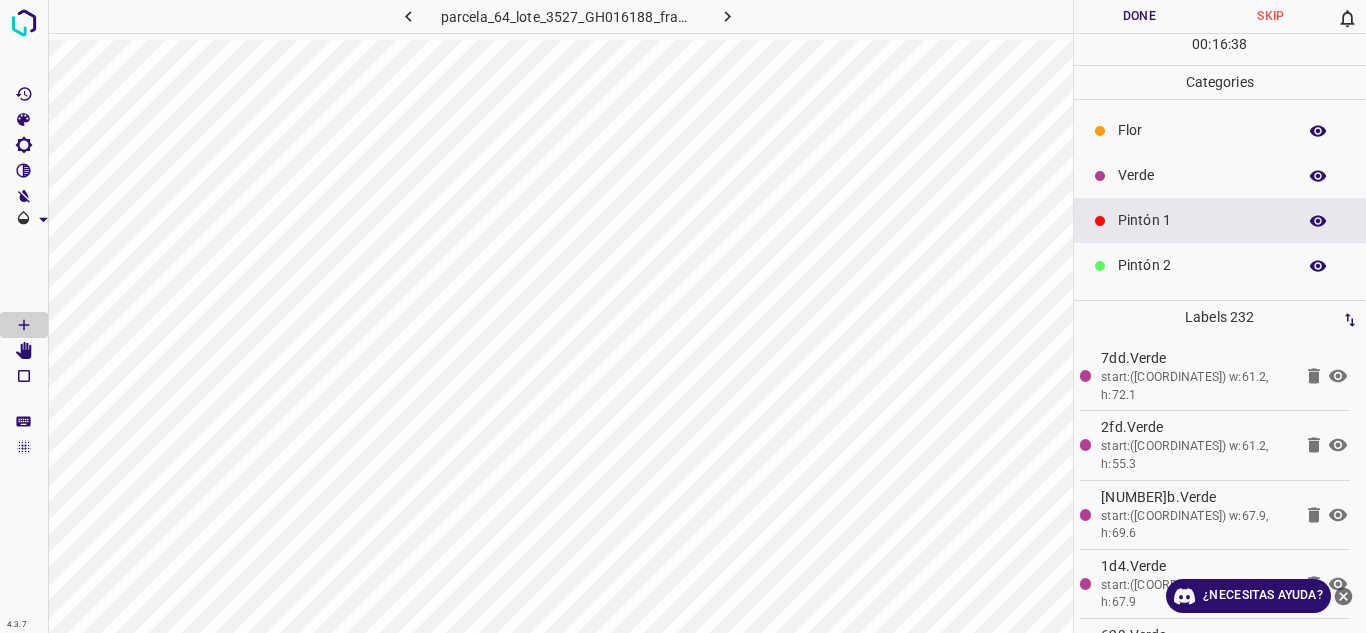 click on "parcela_64_lote_3527_GH016188_frame_00161_155755.jpg" at bounding box center (560, 20) 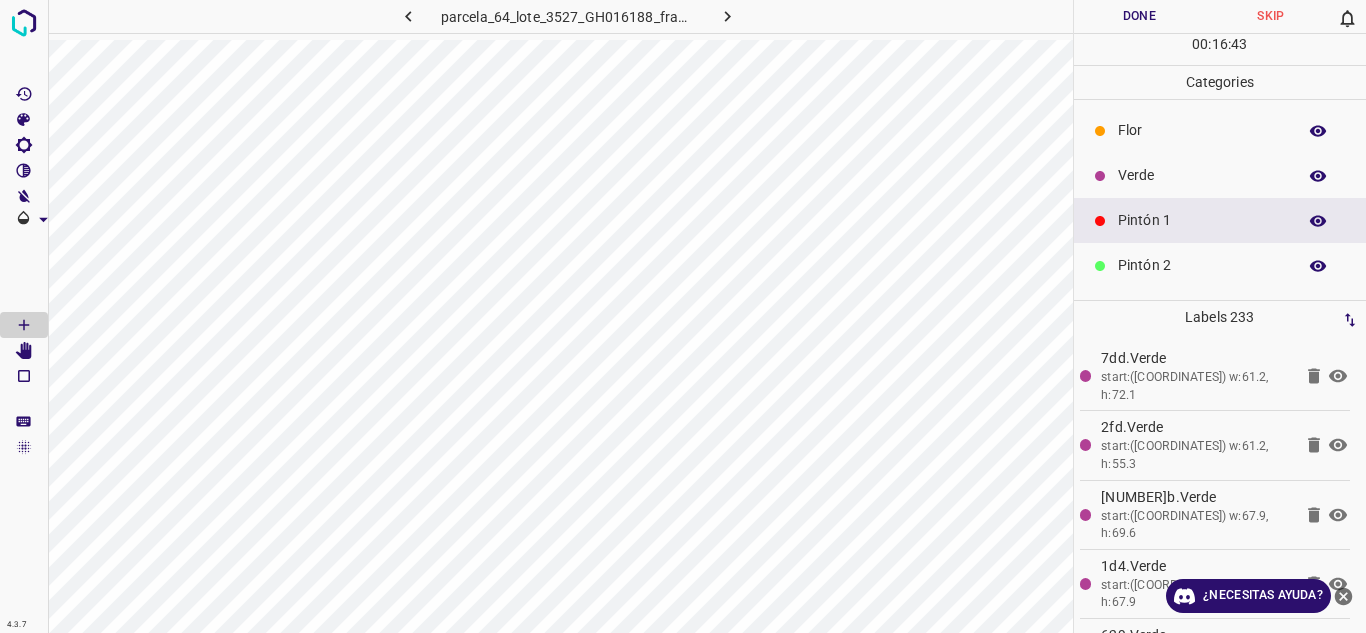 click on "Verde" at bounding box center (1220, 175) 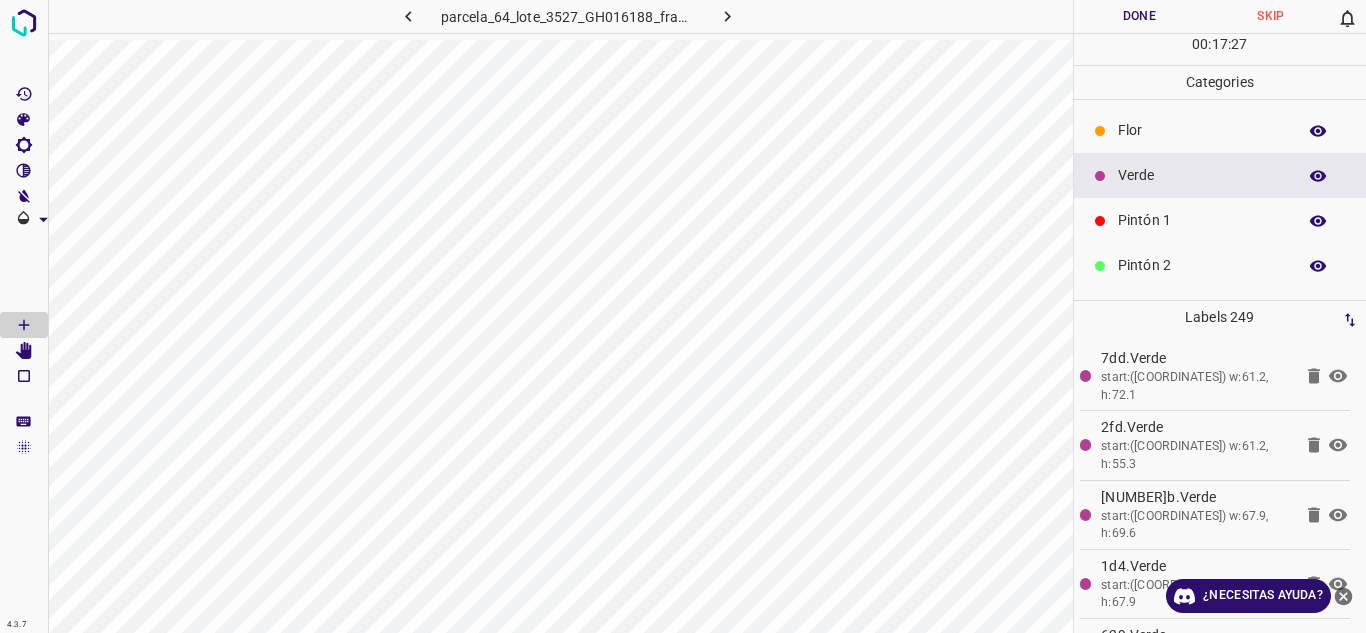 scroll, scrollTop: 176, scrollLeft: 0, axis: vertical 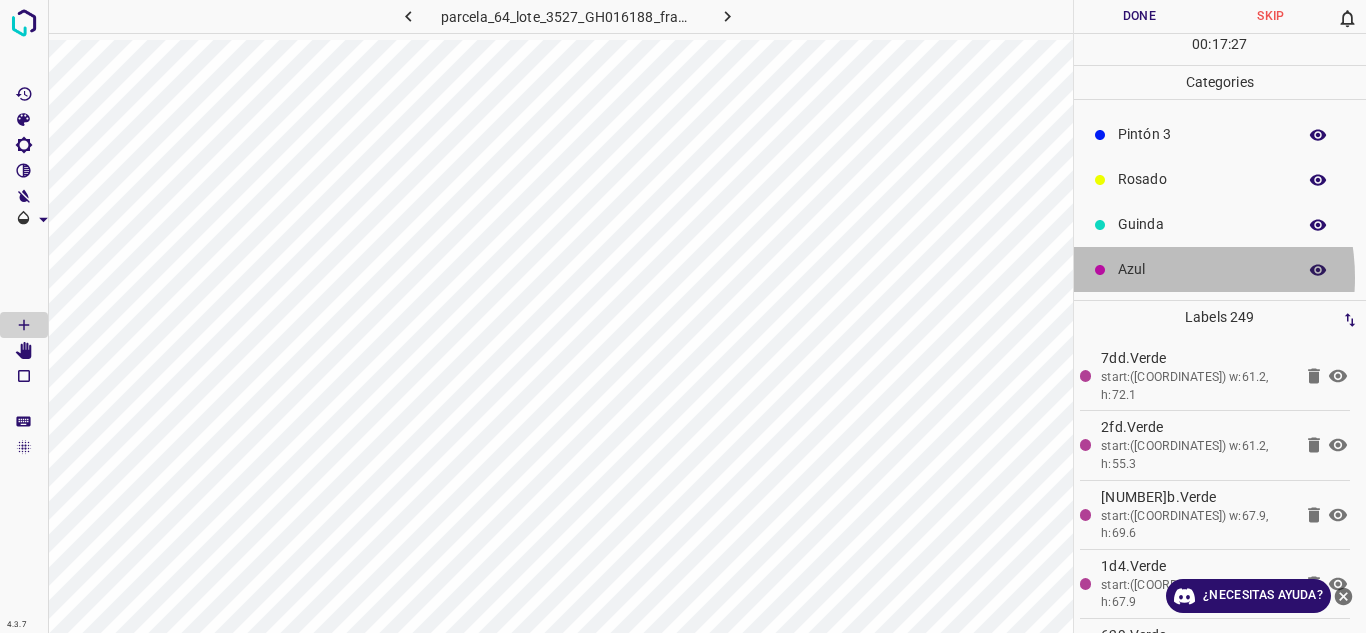 click on "Azul" at bounding box center [1202, 269] 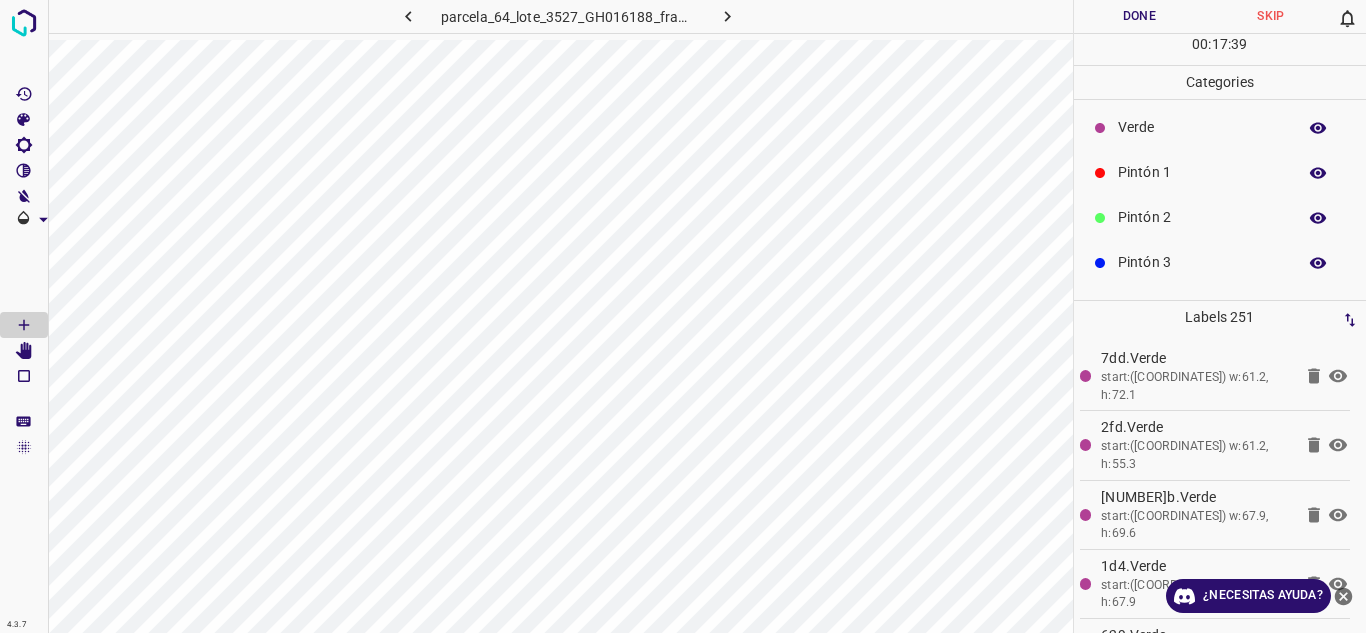 scroll, scrollTop: 0, scrollLeft: 0, axis: both 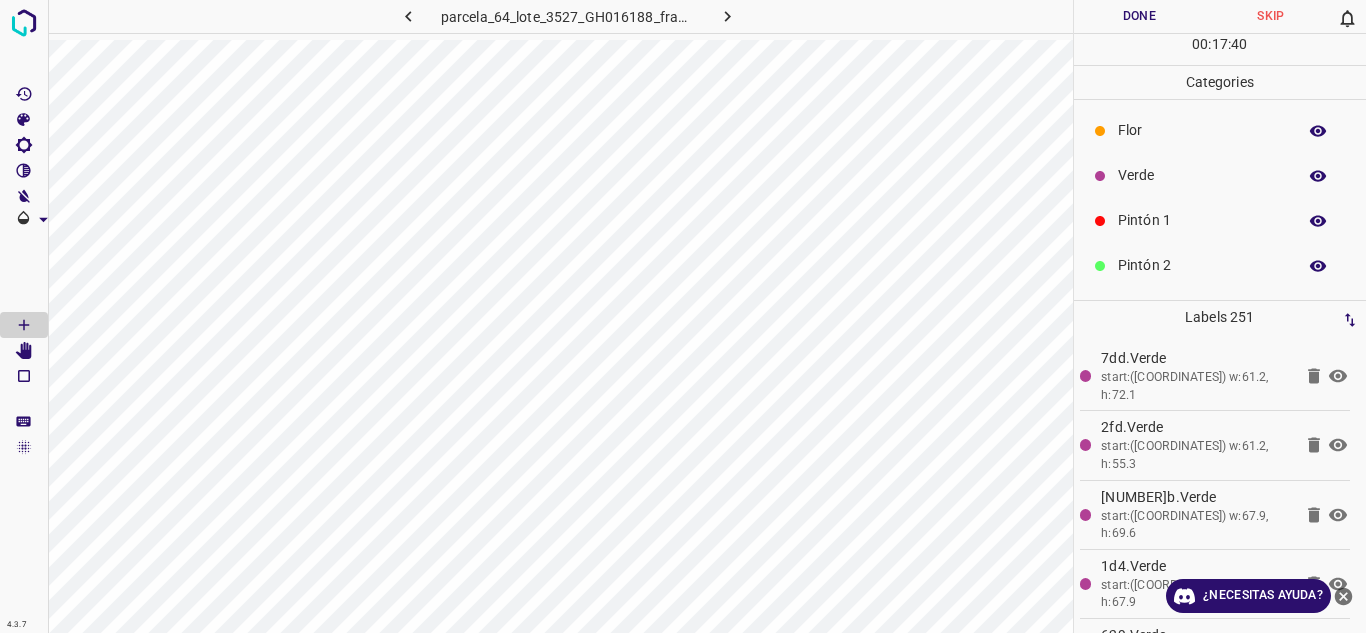 drag, startPoint x: 1122, startPoint y: 172, endPoint x: 1077, endPoint y: 187, distance: 47.434166 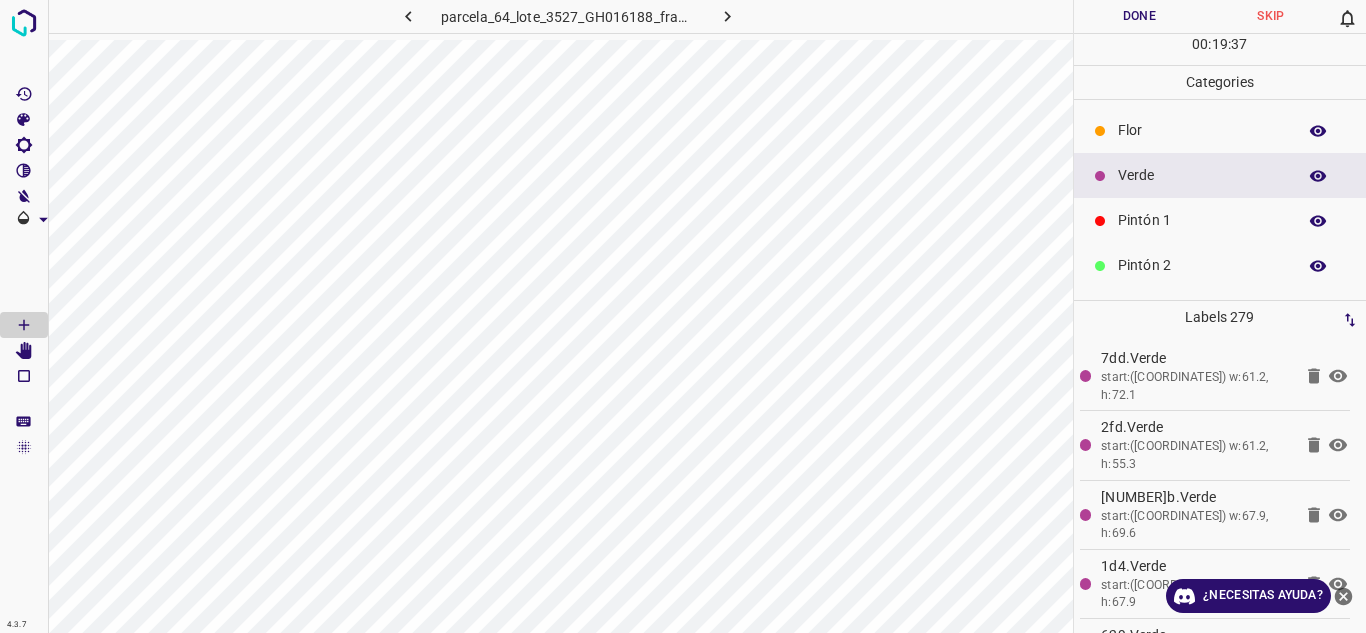 scroll, scrollTop: 176, scrollLeft: 0, axis: vertical 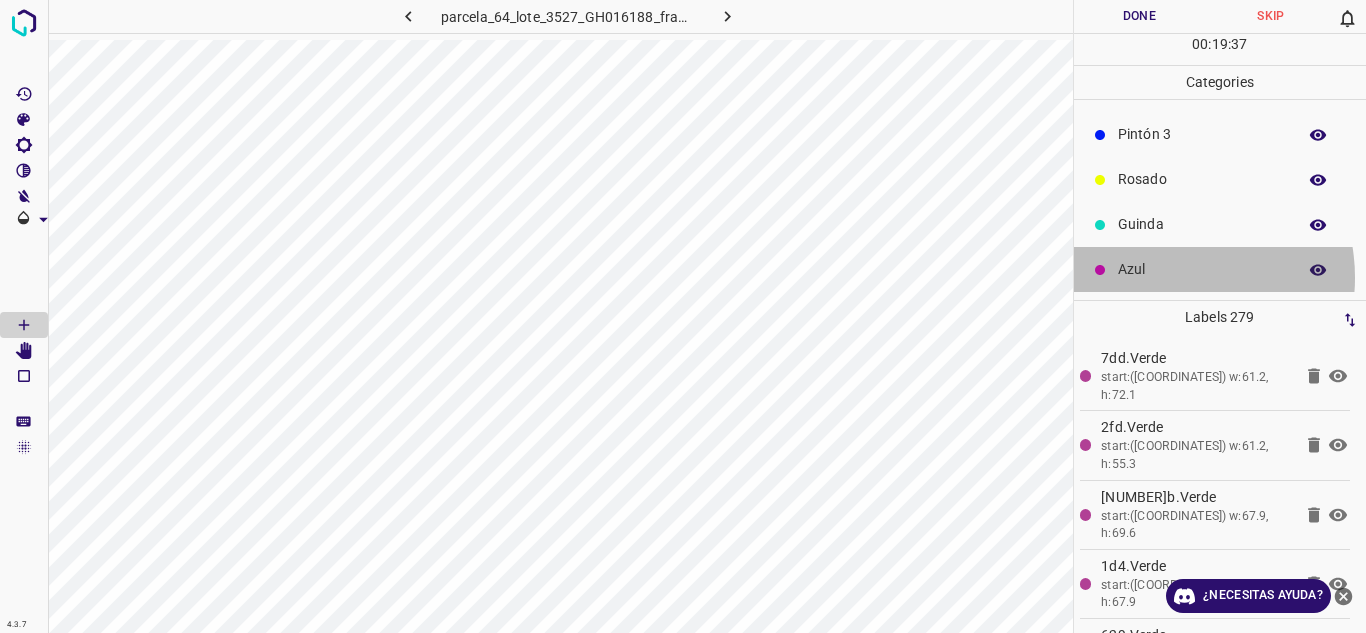 drag, startPoint x: 1164, startPoint y: 277, endPoint x: 1103, endPoint y: 270, distance: 61.400326 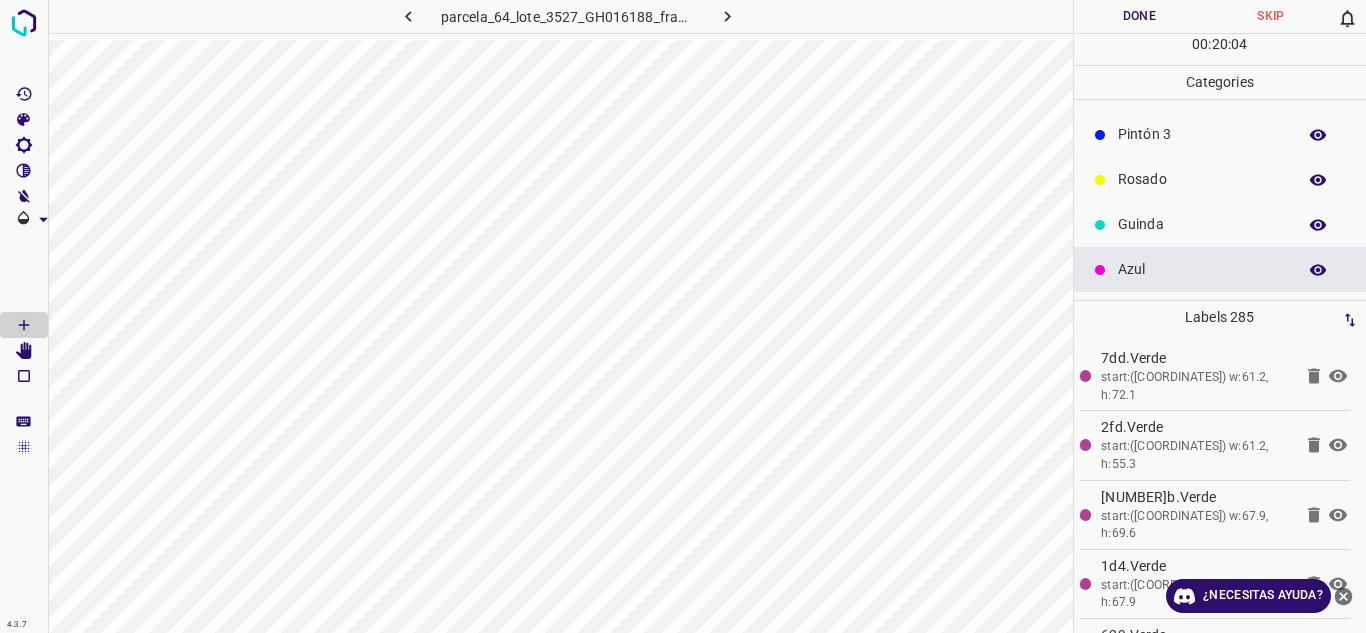 scroll, scrollTop: 0, scrollLeft: 0, axis: both 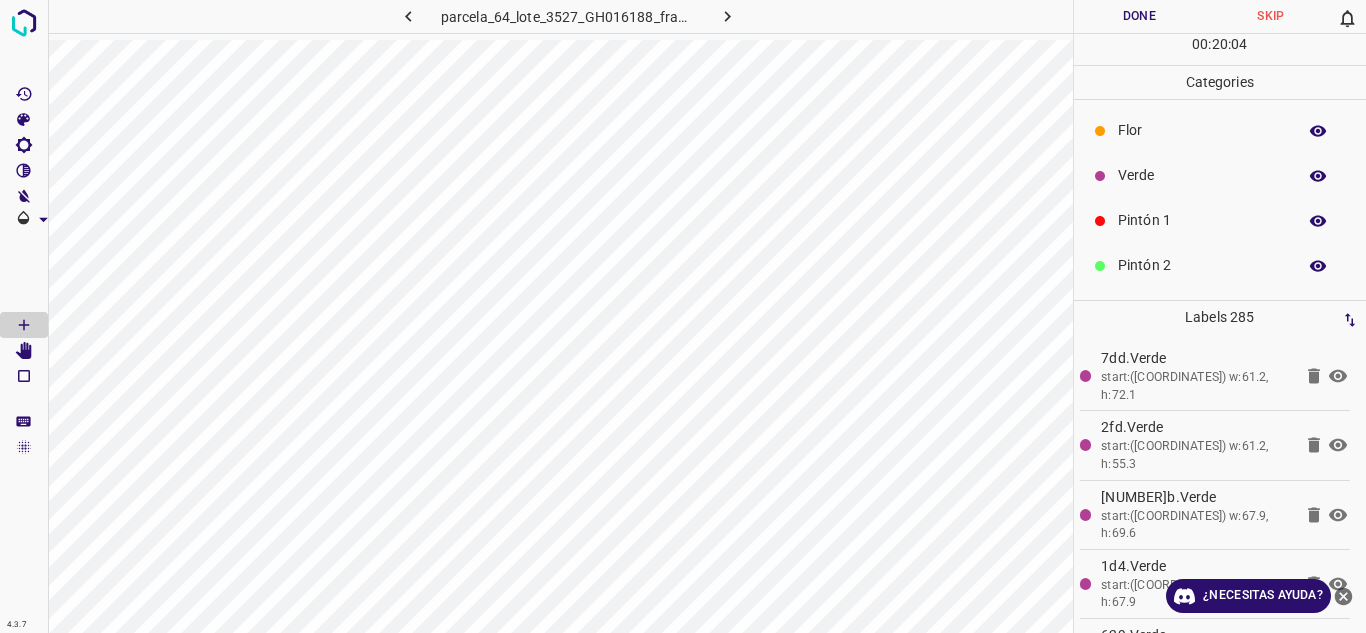 click on "Verde" at bounding box center [1202, 175] 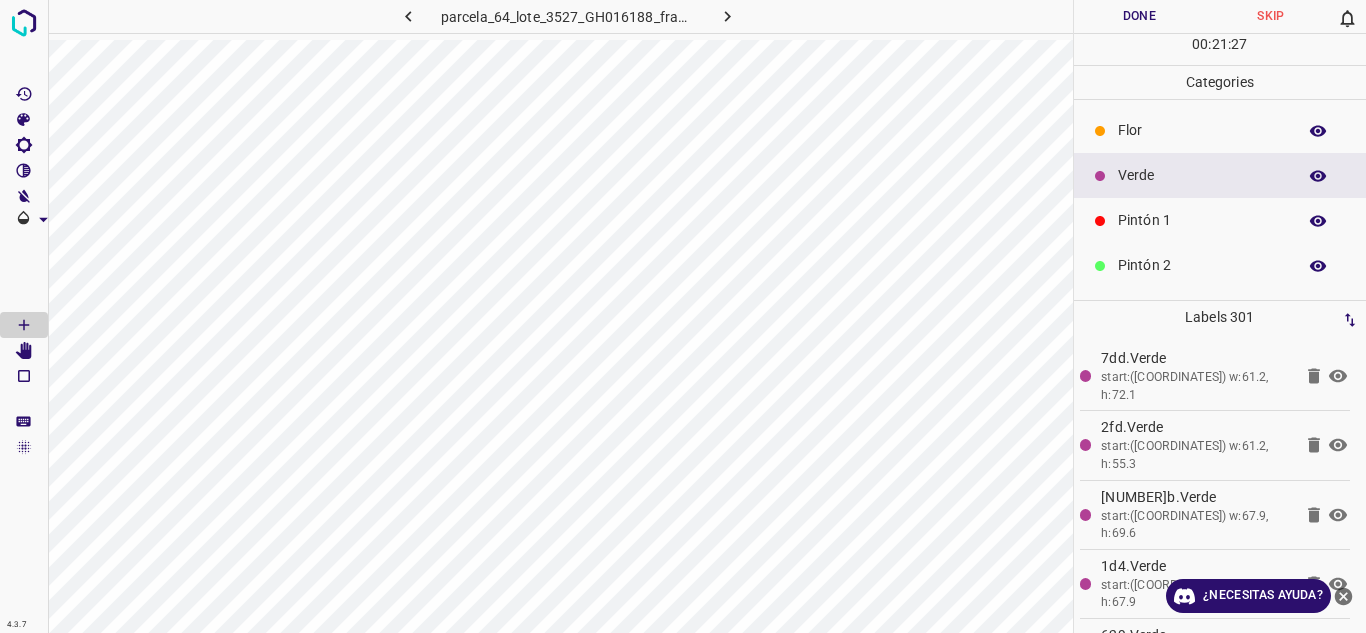 click on "Flor" at bounding box center [1220, 130] 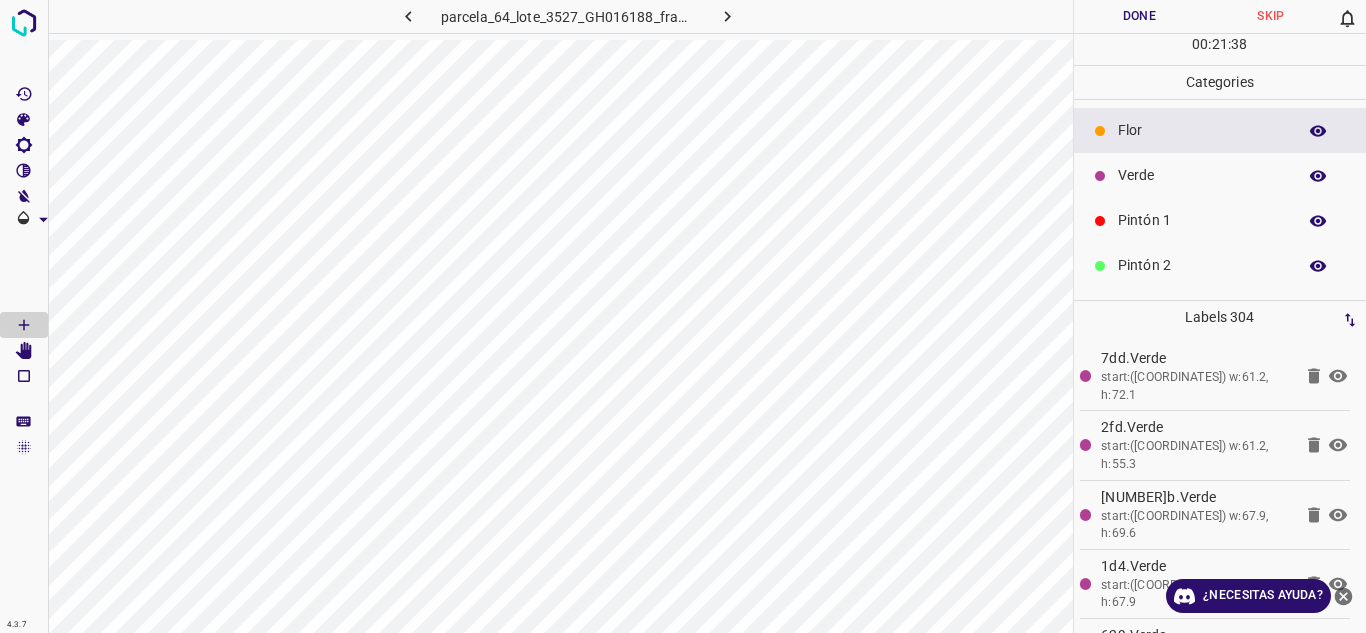click on "Verde" at bounding box center (1202, 175) 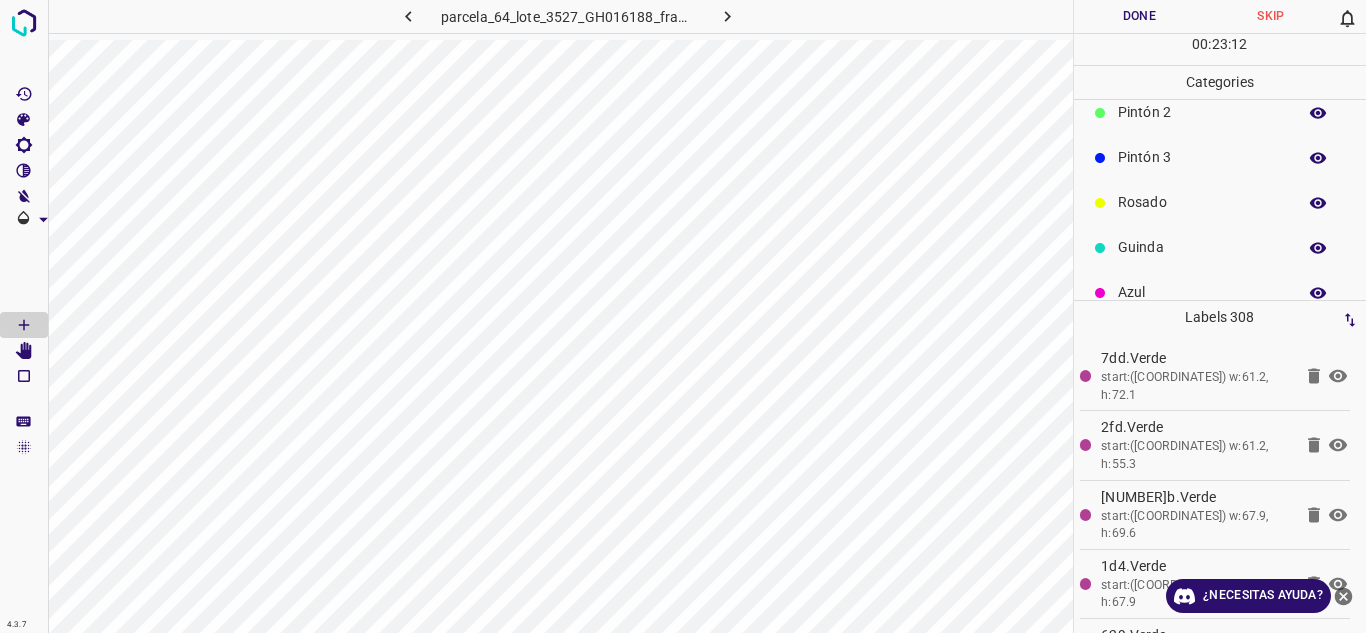 scroll, scrollTop: 176, scrollLeft: 0, axis: vertical 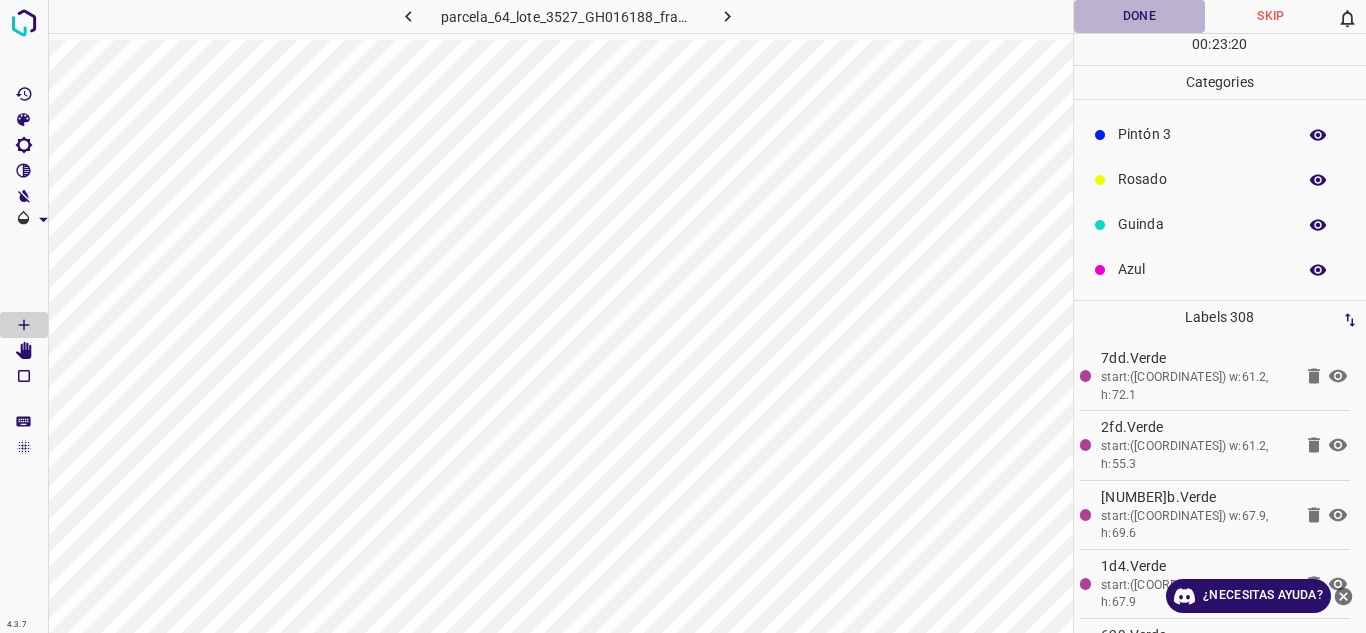 click on "Done" at bounding box center [1140, 16] 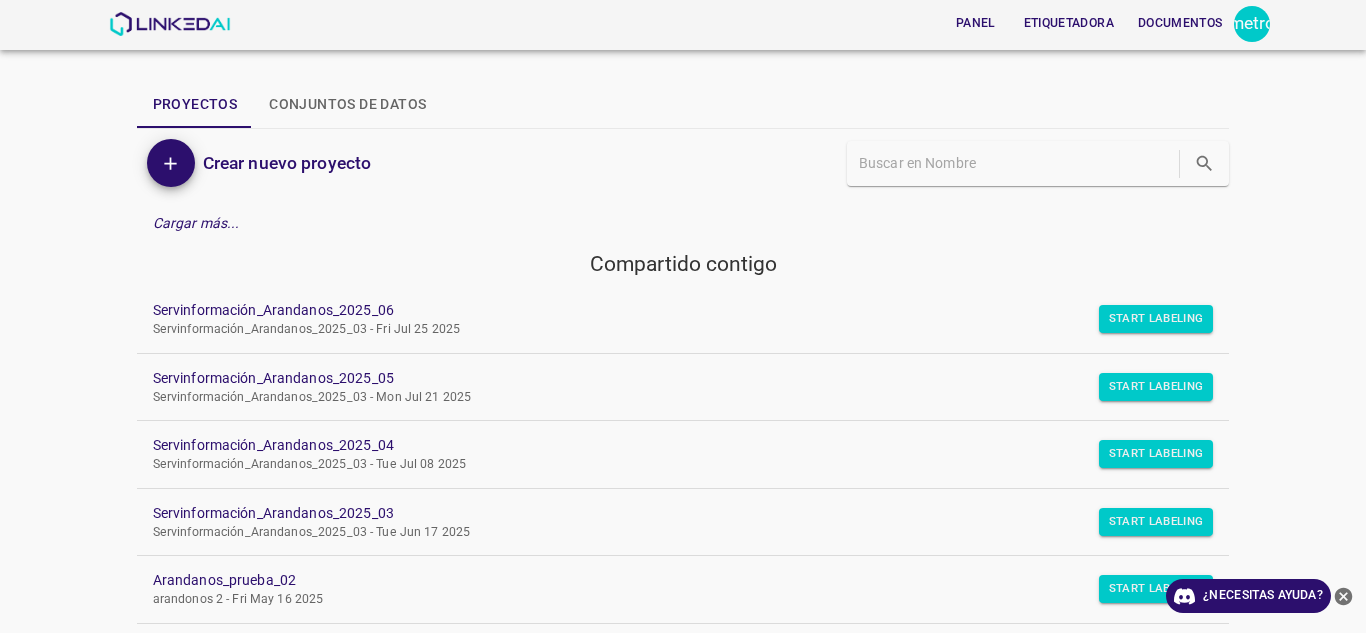 scroll, scrollTop: 0, scrollLeft: 0, axis: both 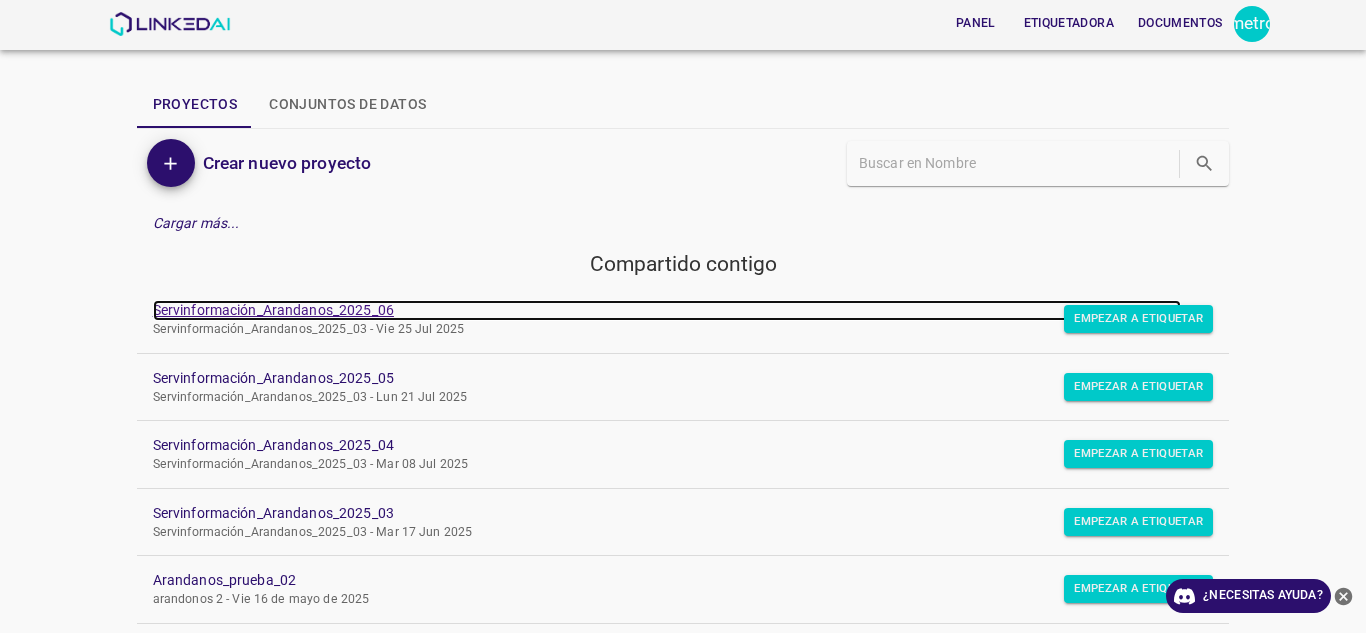 click on "Servinformación_Arandanos_2025_06" at bounding box center (273, 310) 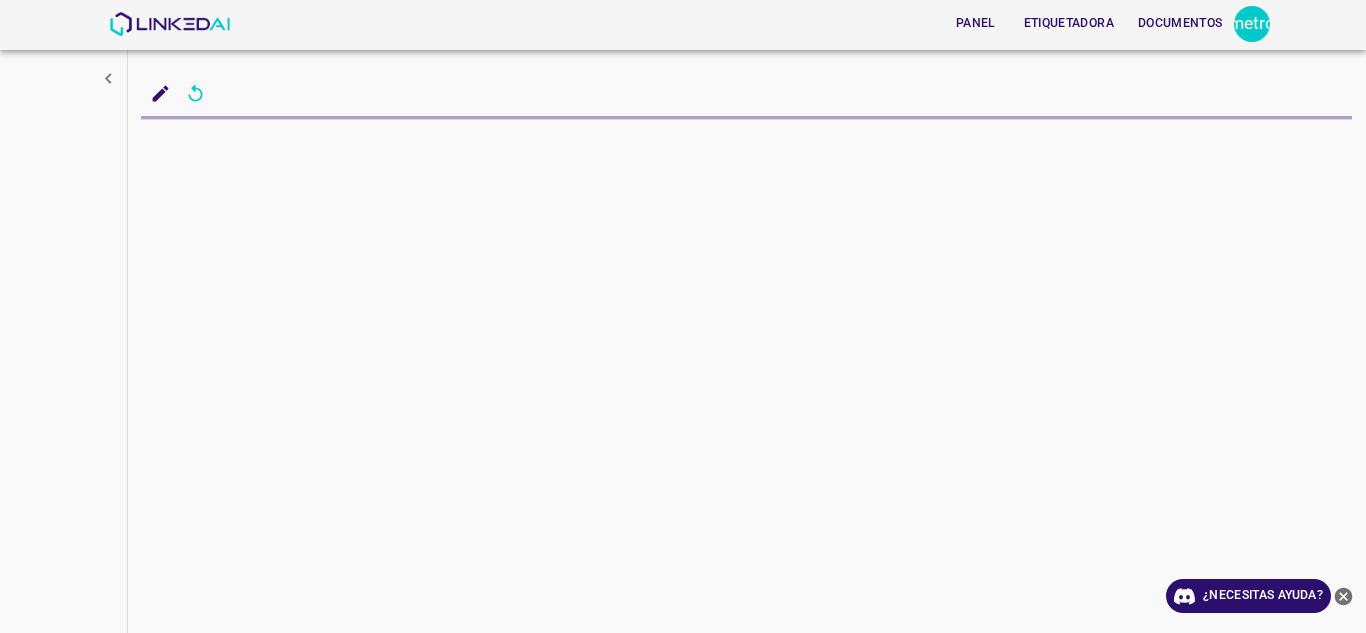 scroll, scrollTop: 0, scrollLeft: 0, axis: both 